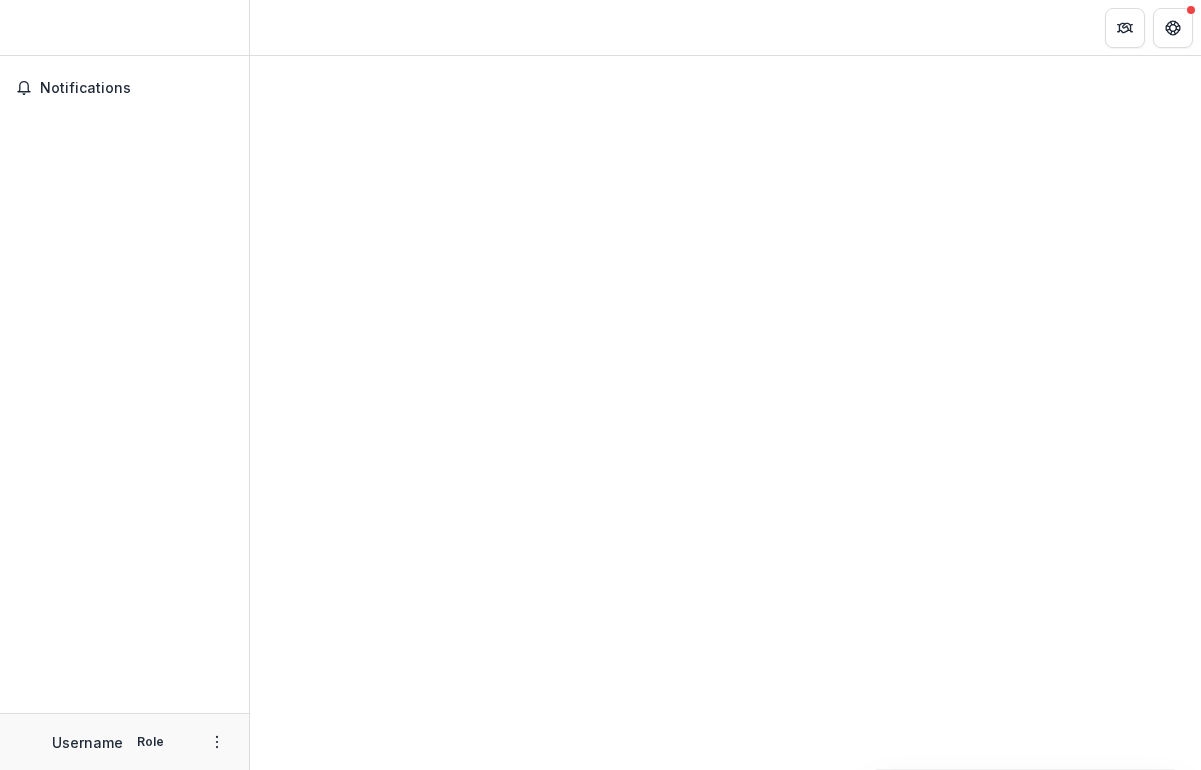 scroll, scrollTop: 0, scrollLeft: 0, axis: both 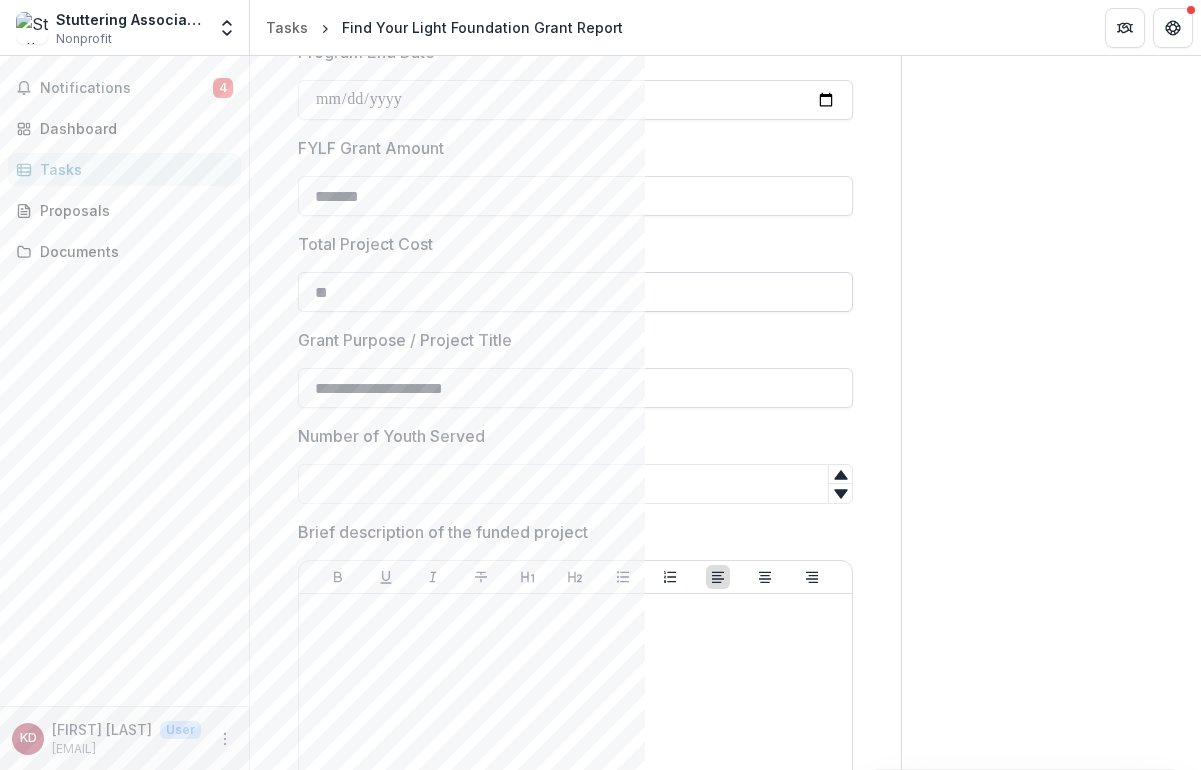 click on "**" at bounding box center (575, 292) 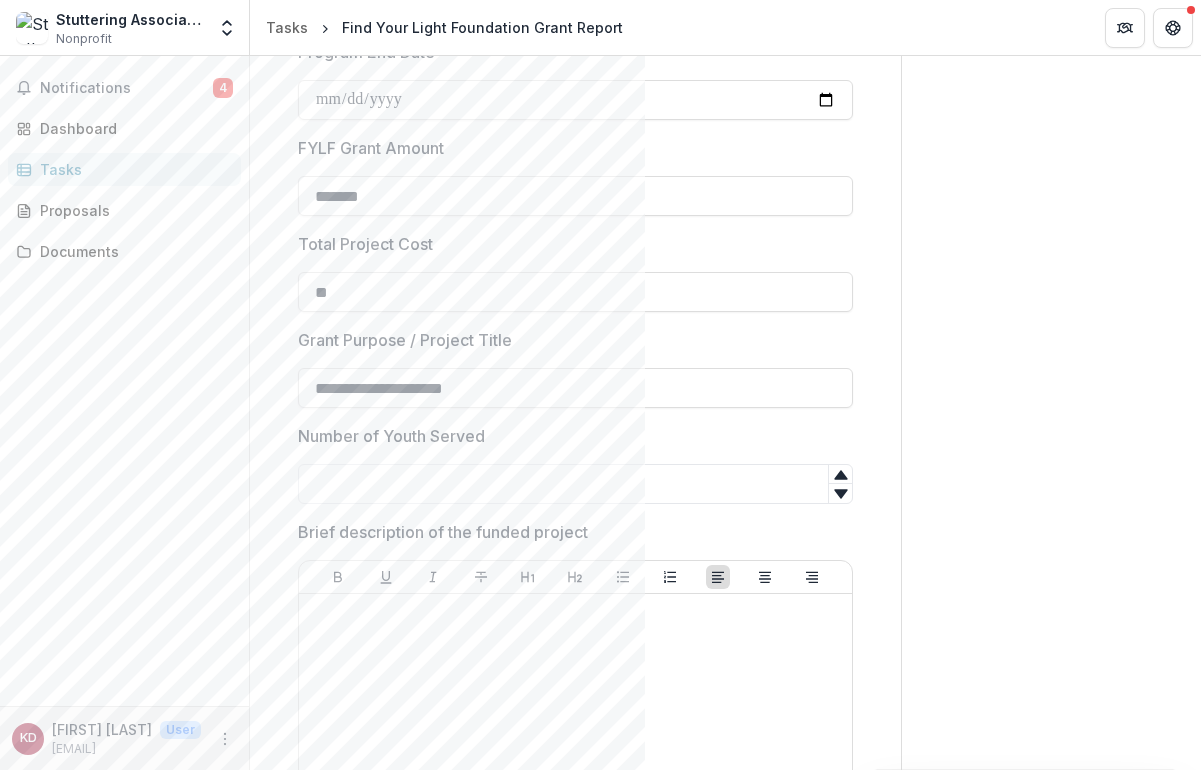 paste on "********" 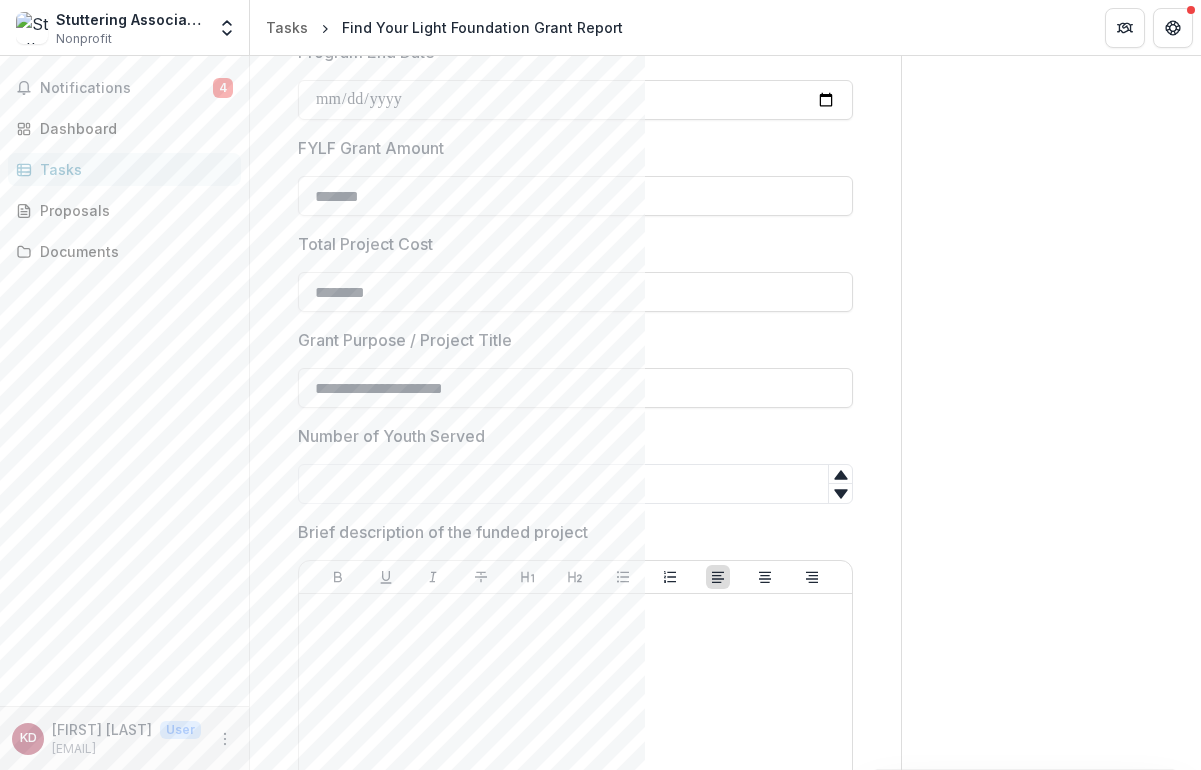 type on "********" 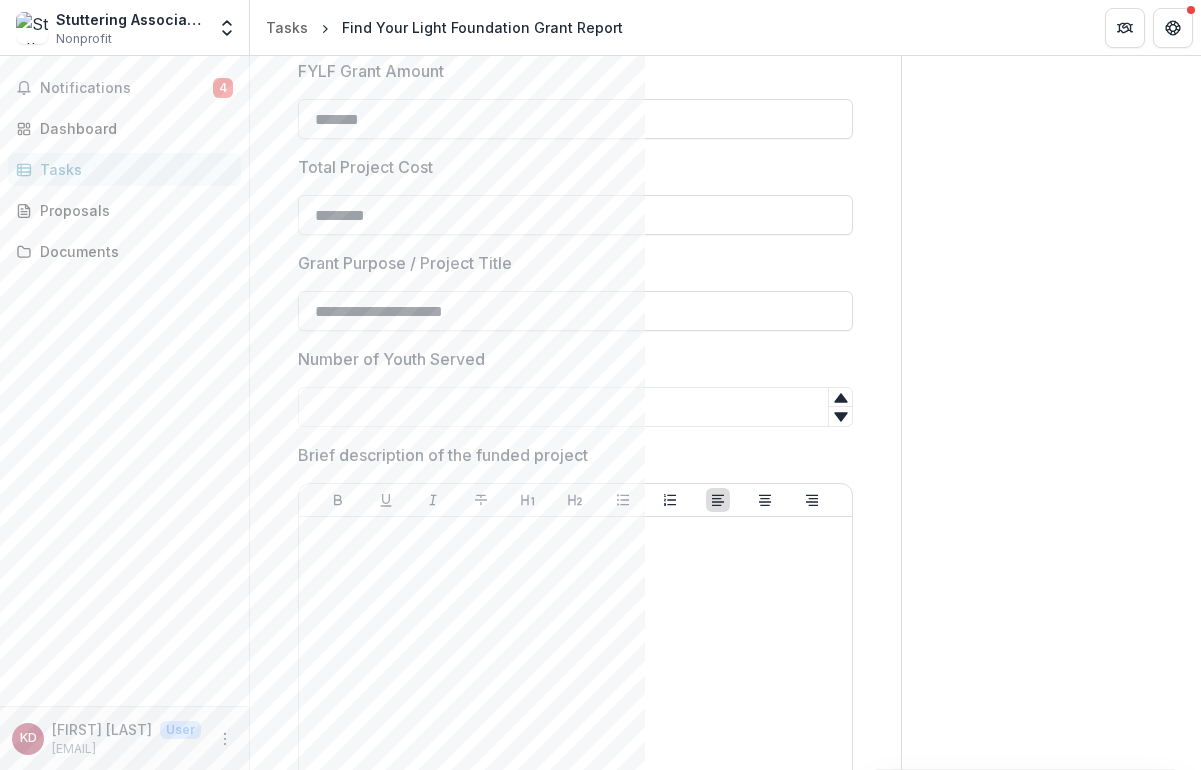 scroll, scrollTop: 390, scrollLeft: 0, axis: vertical 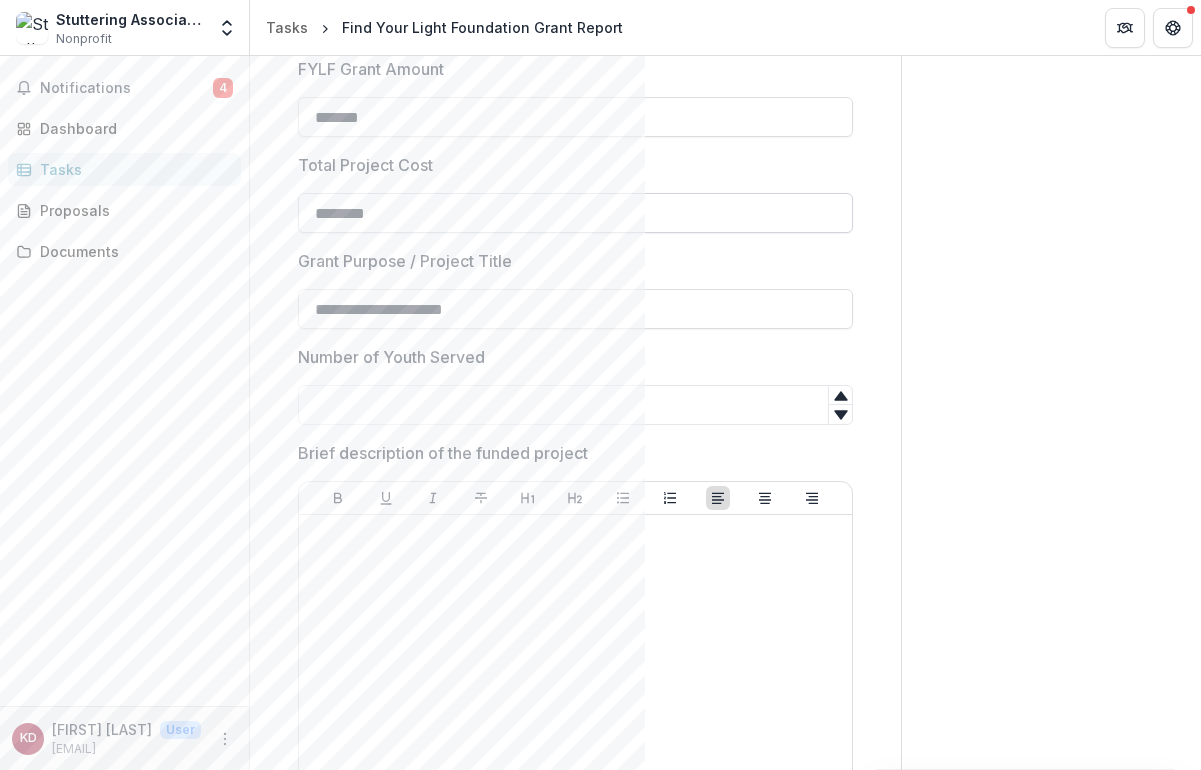 click on "********" at bounding box center [575, 213] 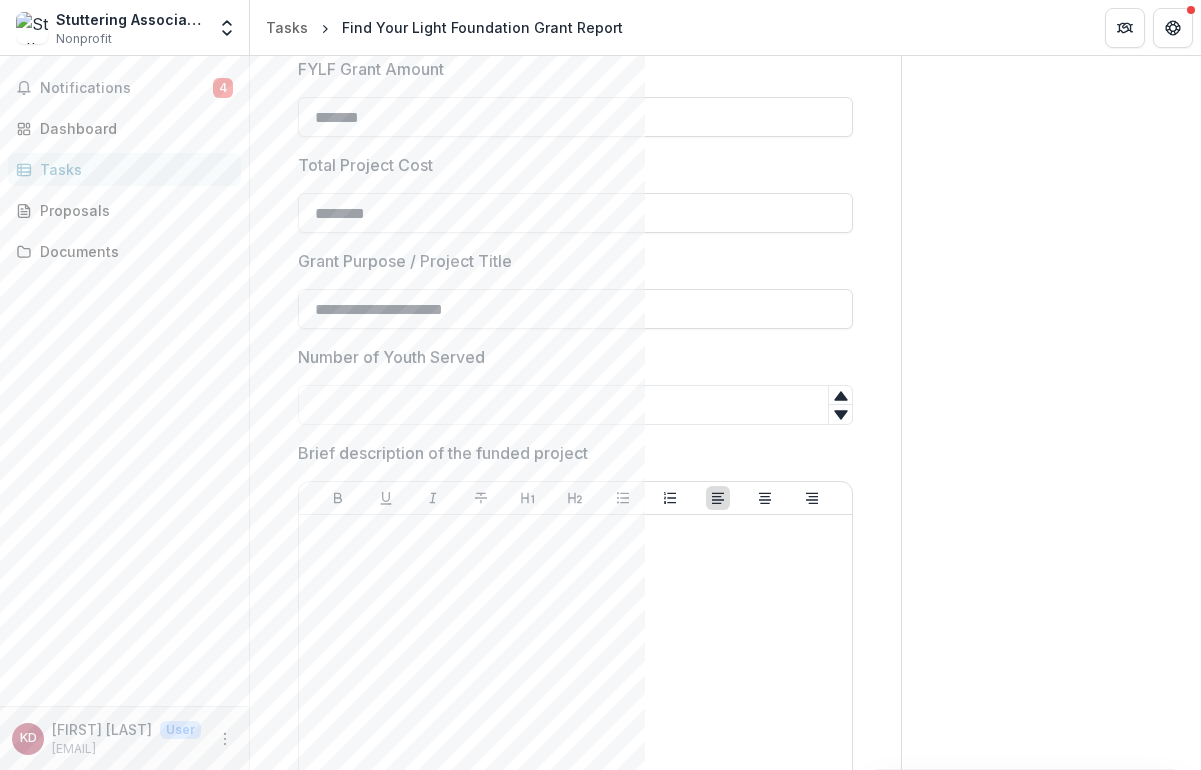 click on "**********" at bounding box center (575, 1988) 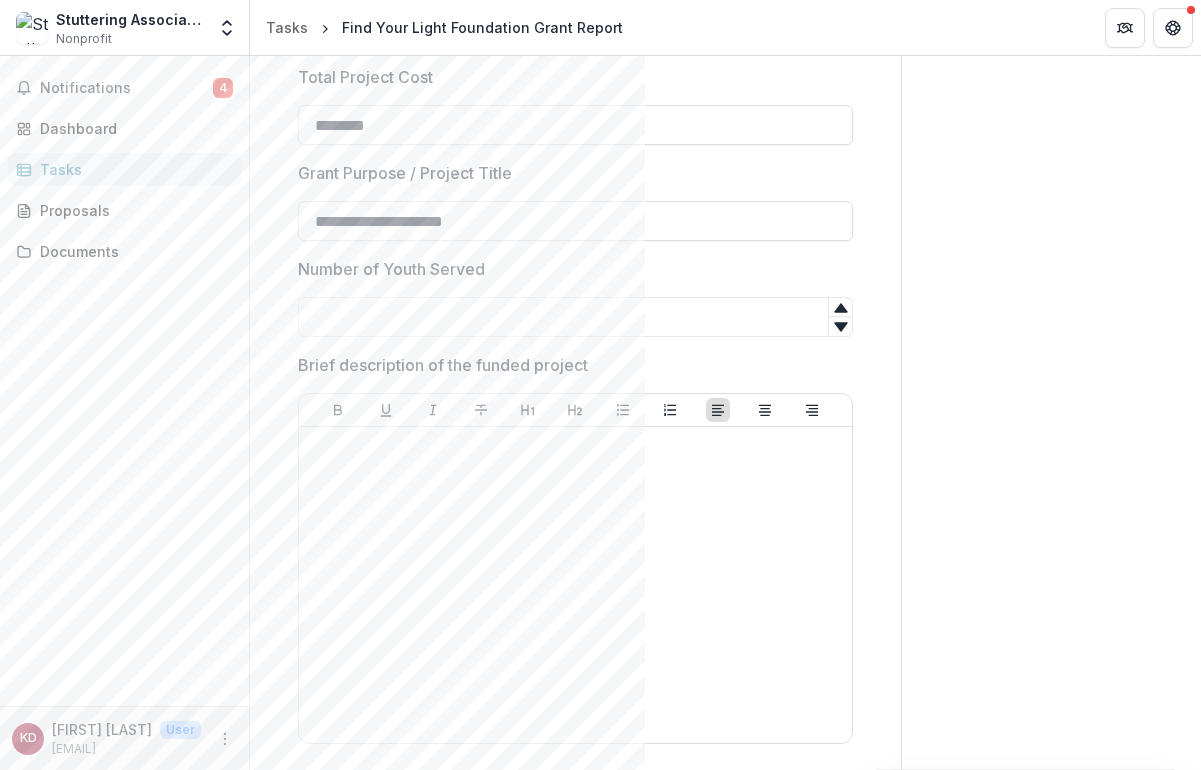 scroll, scrollTop: 480, scrollLeft: 0, axis: vertical 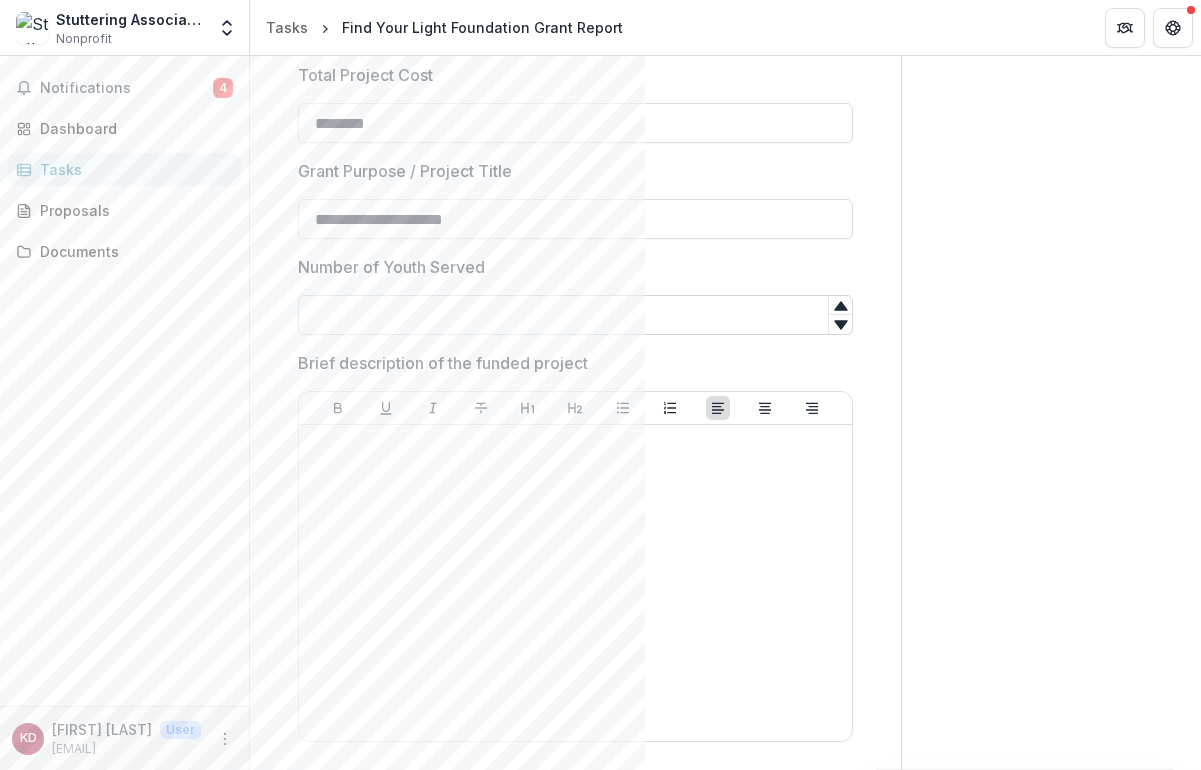 click on "Number of Youth Served" at bounding box center [575, 315] 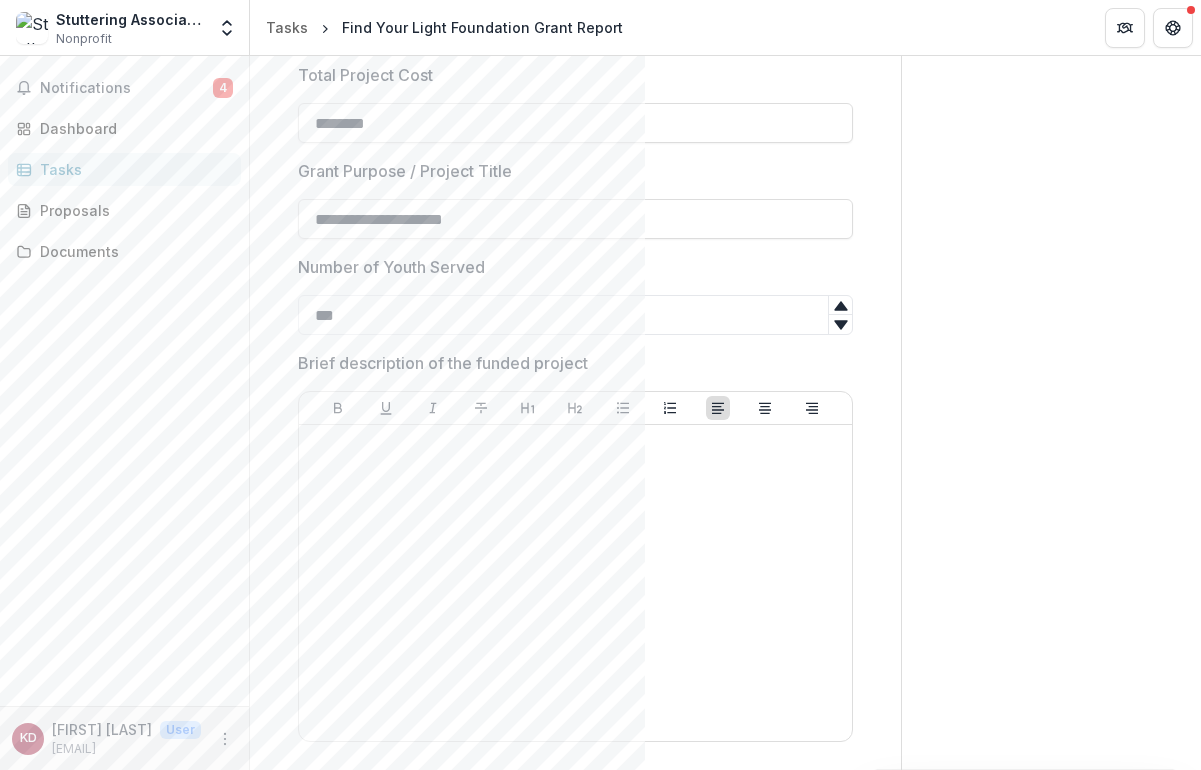 type on "***" 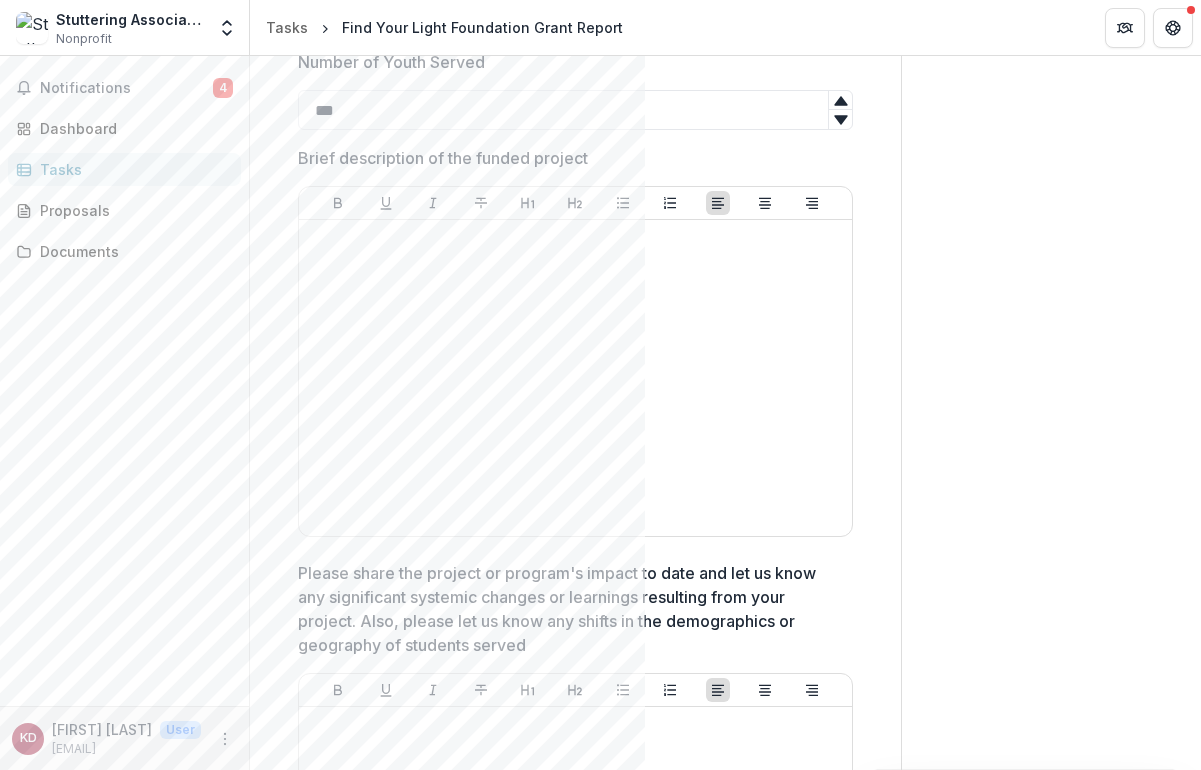 scroll, scrollTop: 687, scrollLeft: 0, axis: vertical 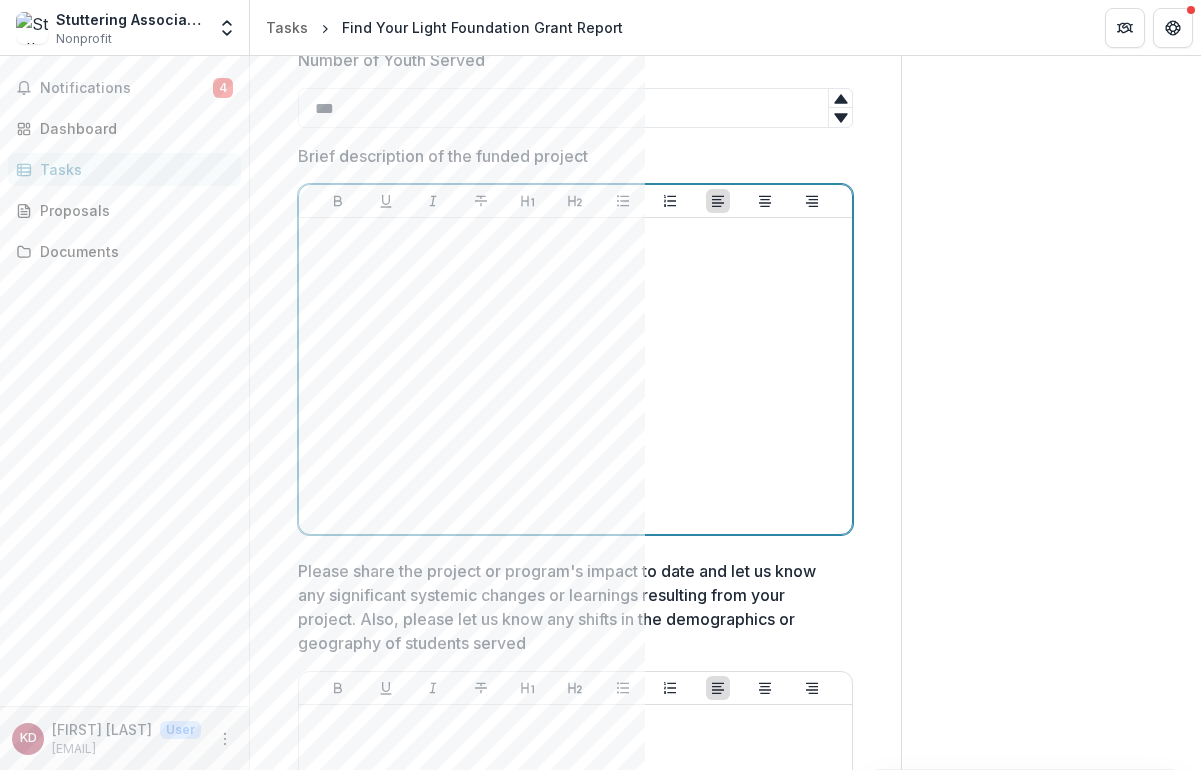 click at bounding box center [575, 376] 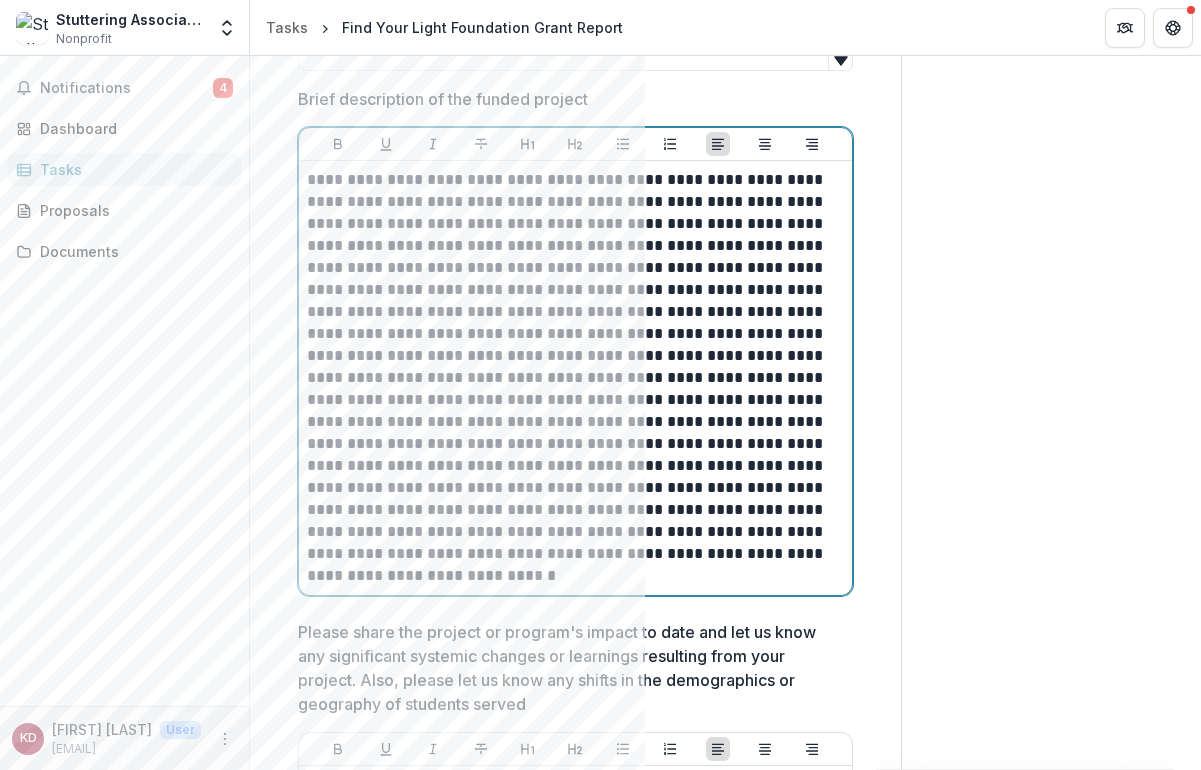 scroll, scrollTop: 748, scrollLeft: 0, axis: vertical 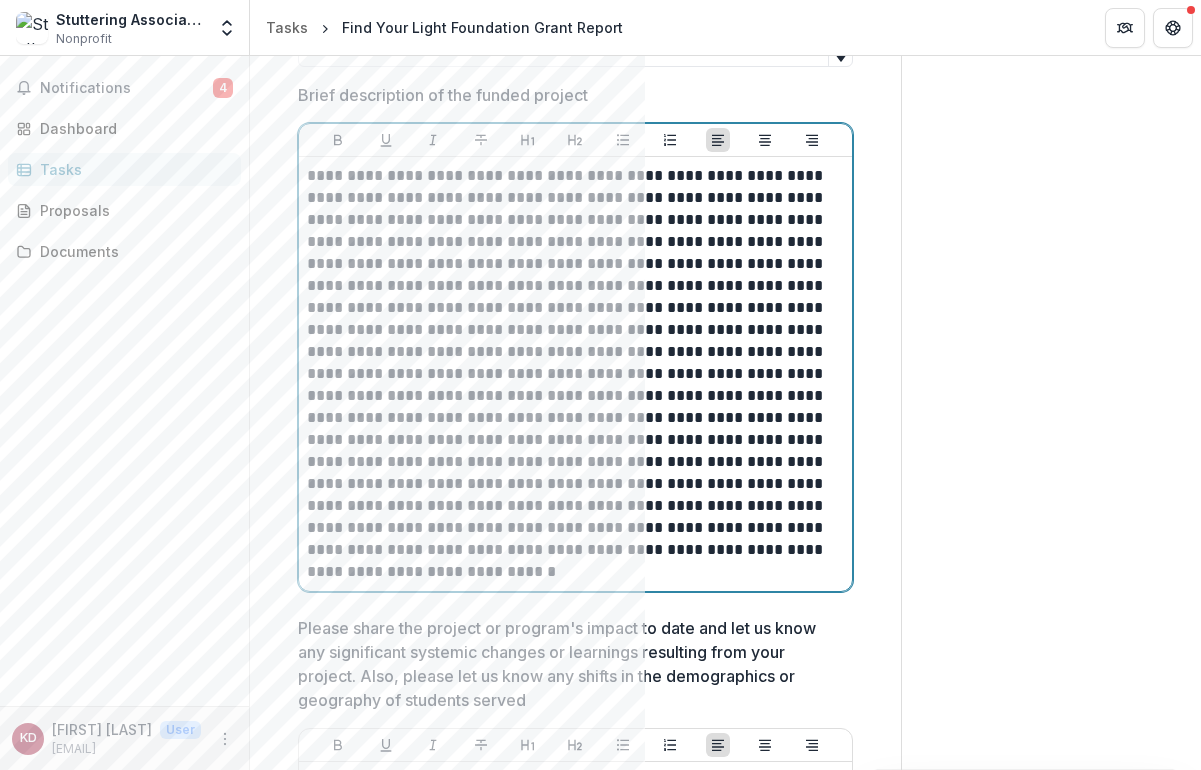 click at bounding box center [572, 374] 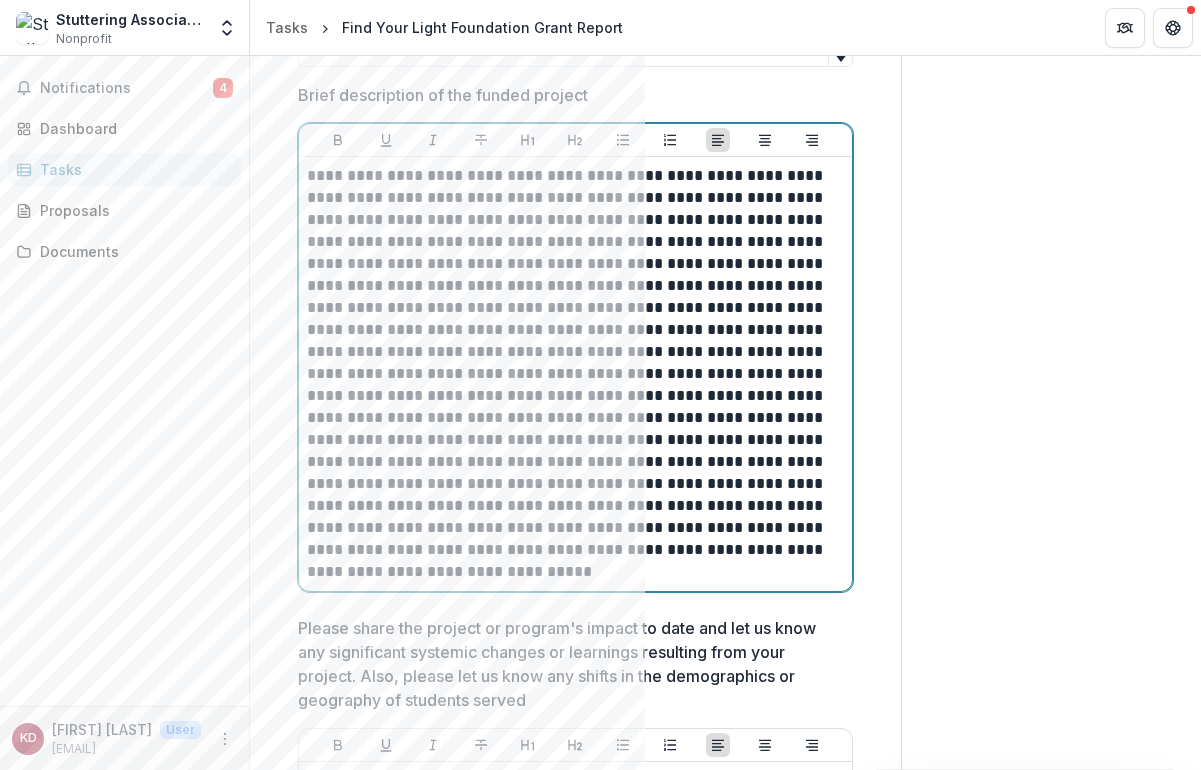 click at bounding box center [572, 374] 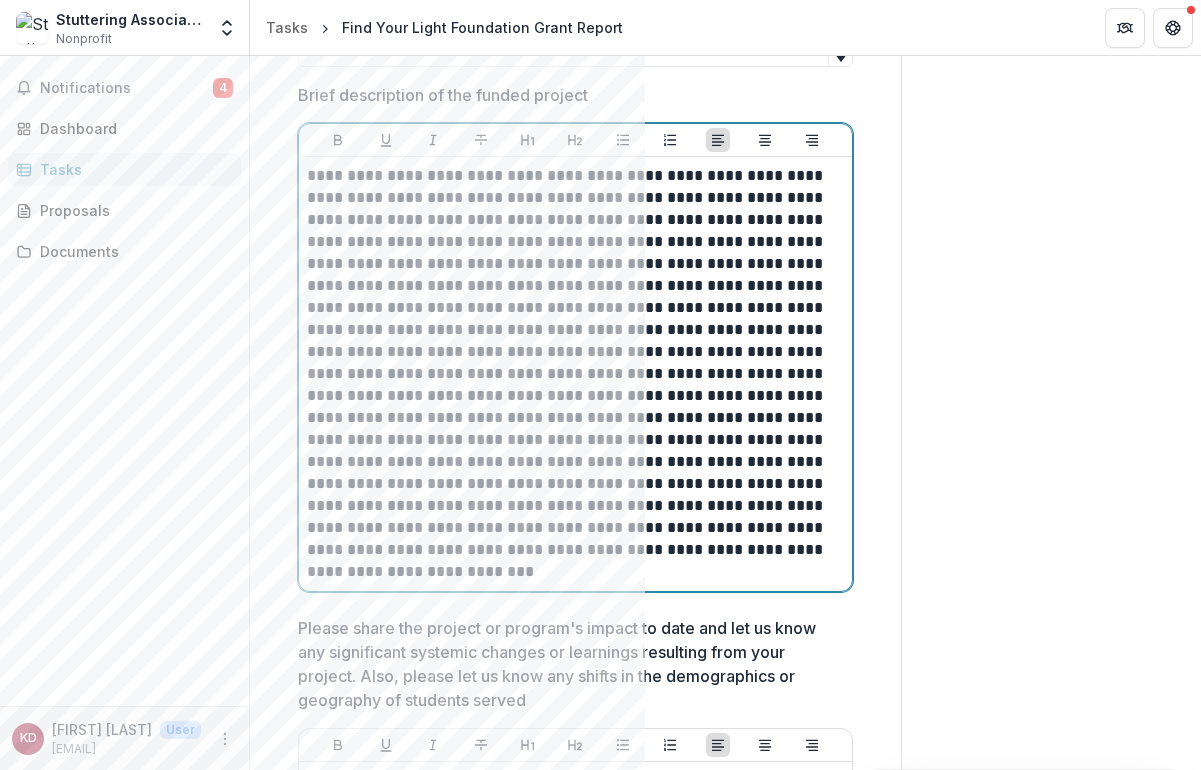 click at bounding box center [572, 374] 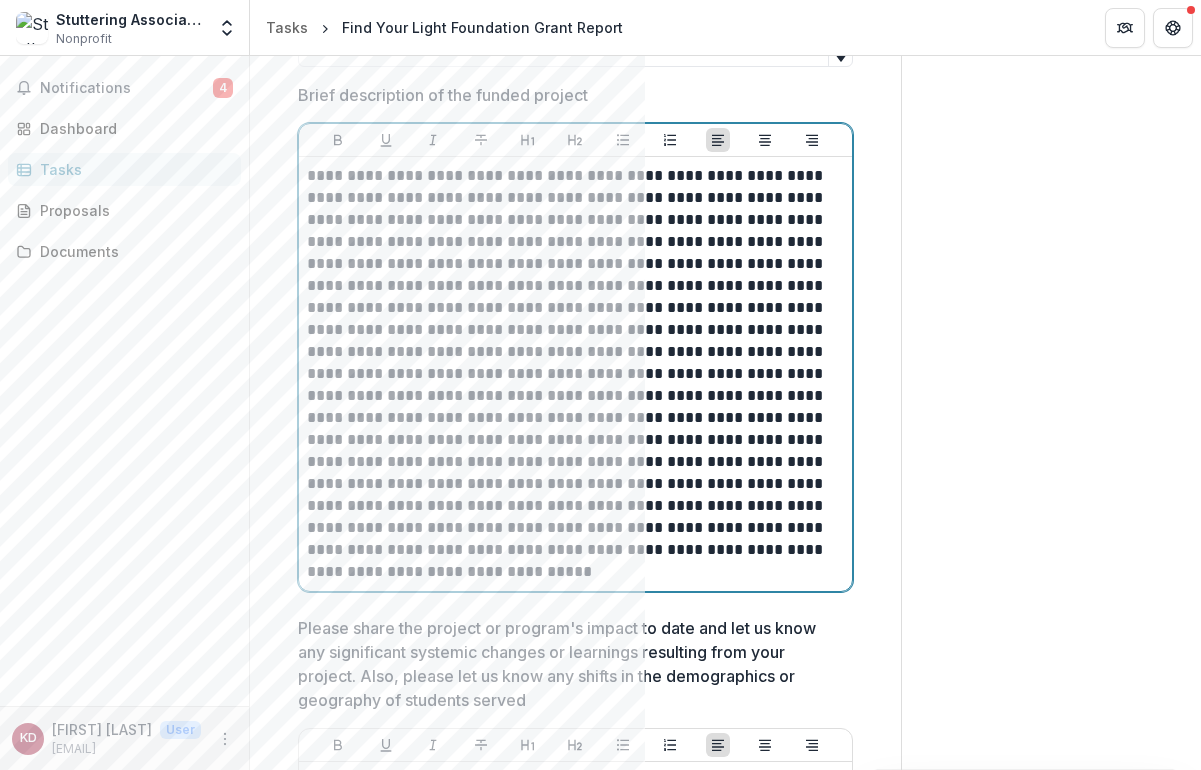 click at bounding box center [572, 374] 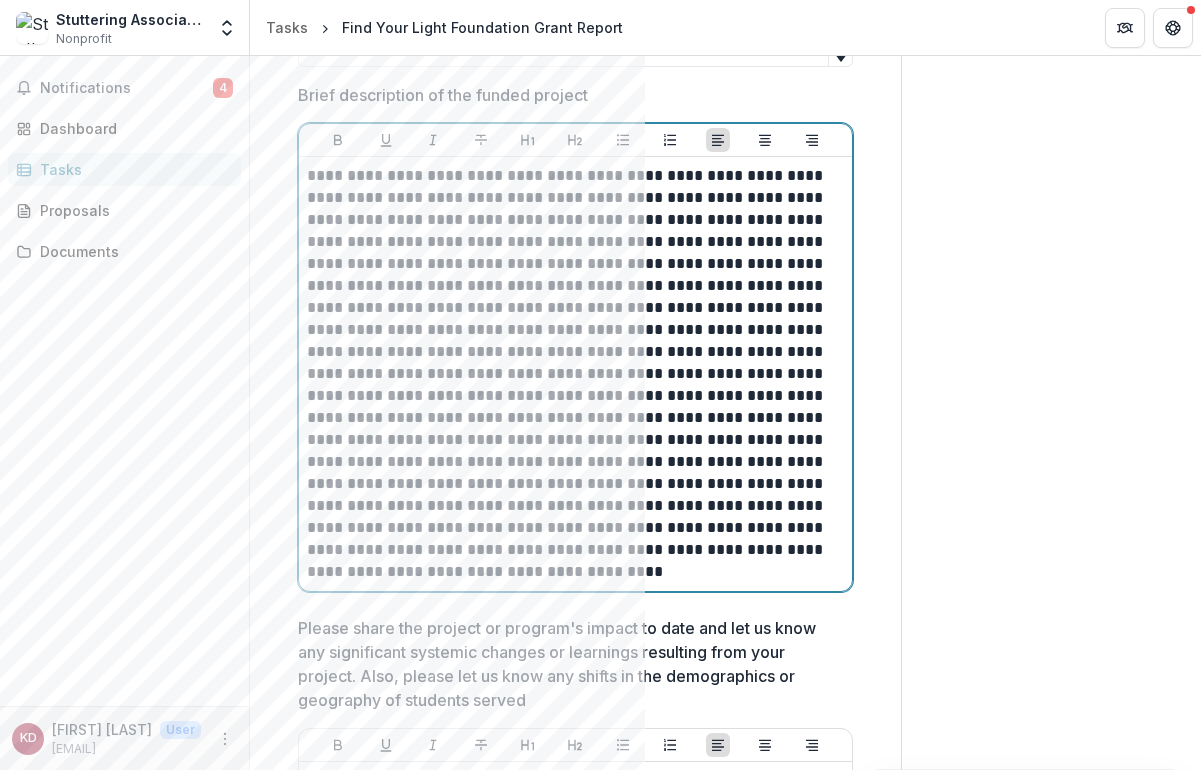 click at bounding box center (572, 374) 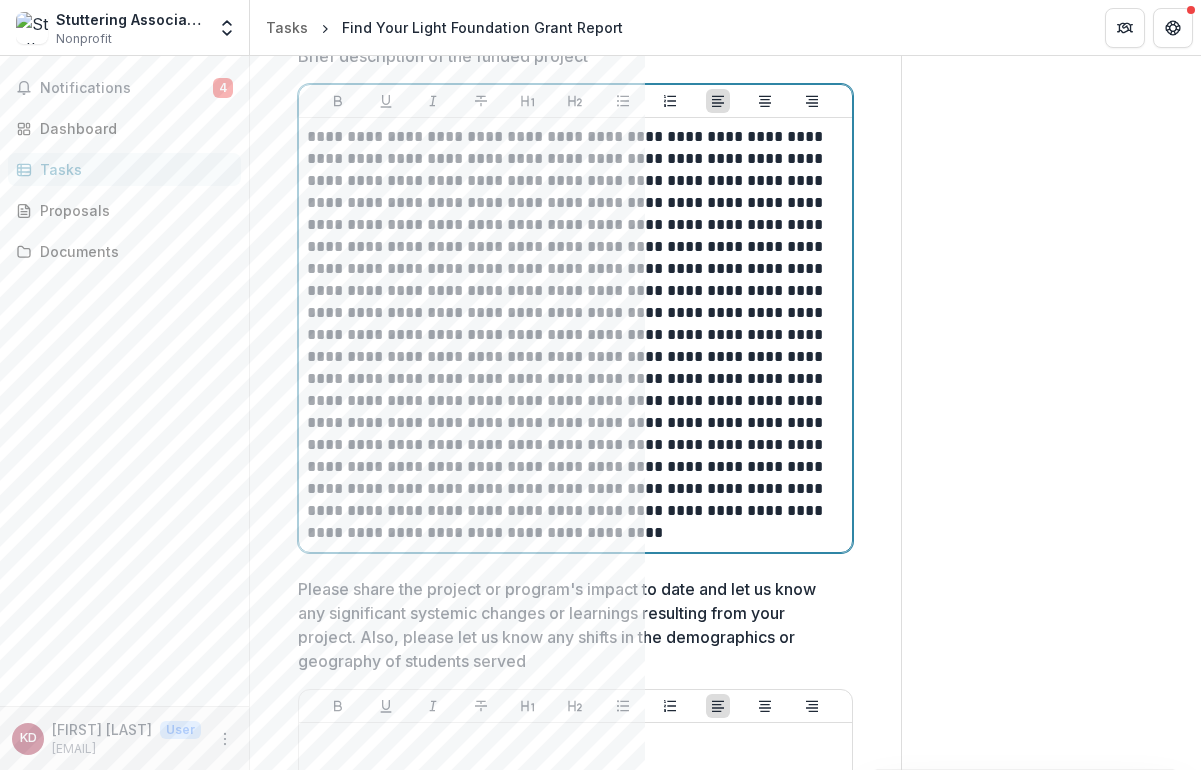 scroll, scrollTop: 789, scrollLeft: 0, axis: vertical 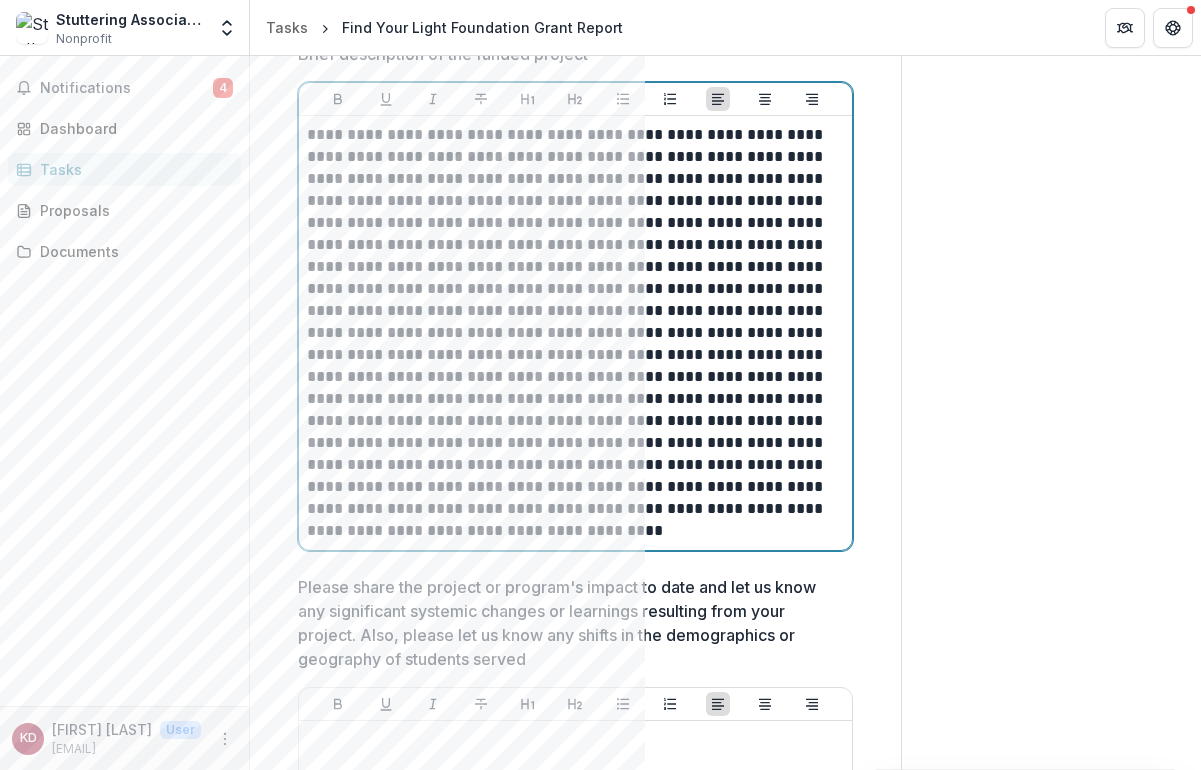 click at bounding box center [572, 333] 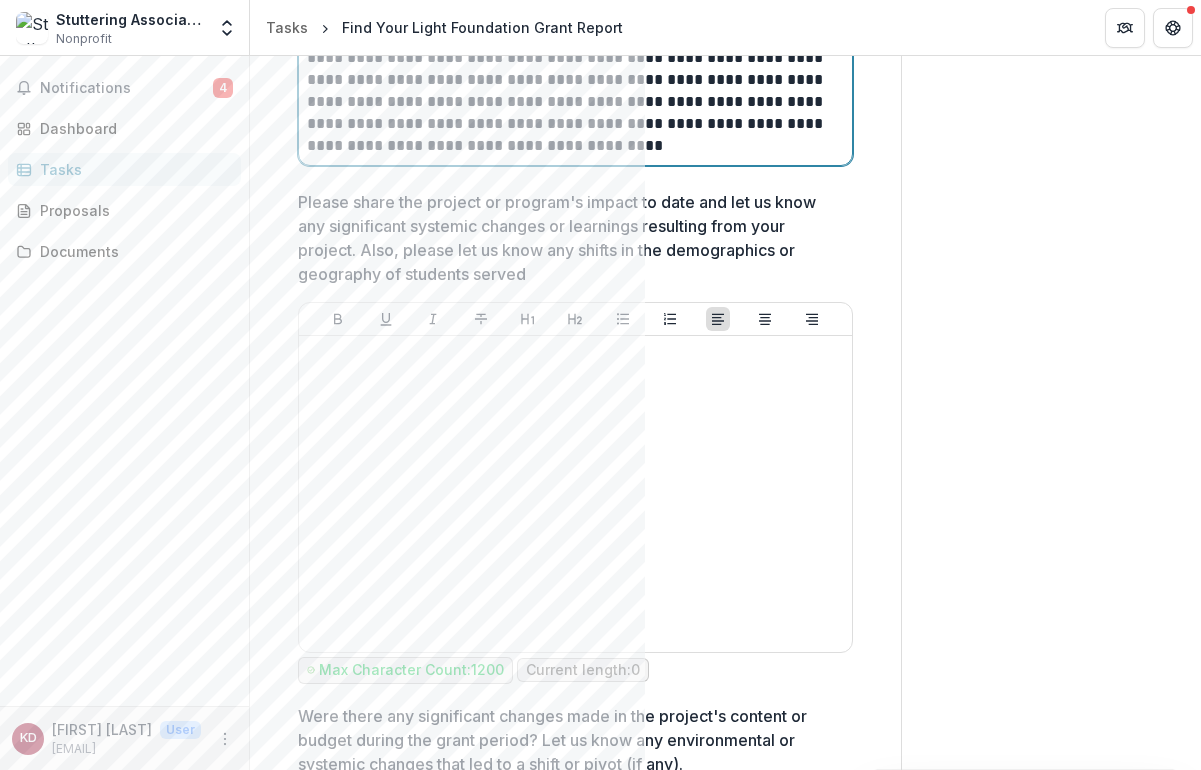 scroll, scrollTop: 1175, scrollLeft: 0, axis: vertical 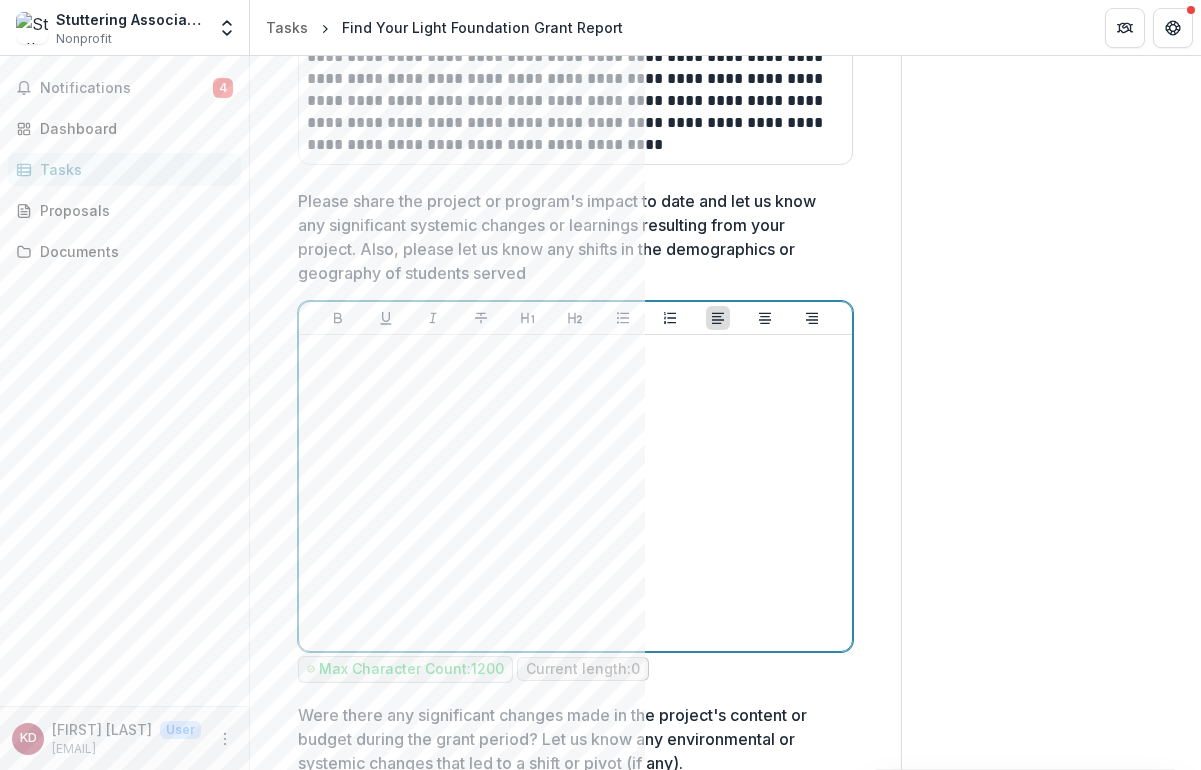 click at bounding box center (575, 493) 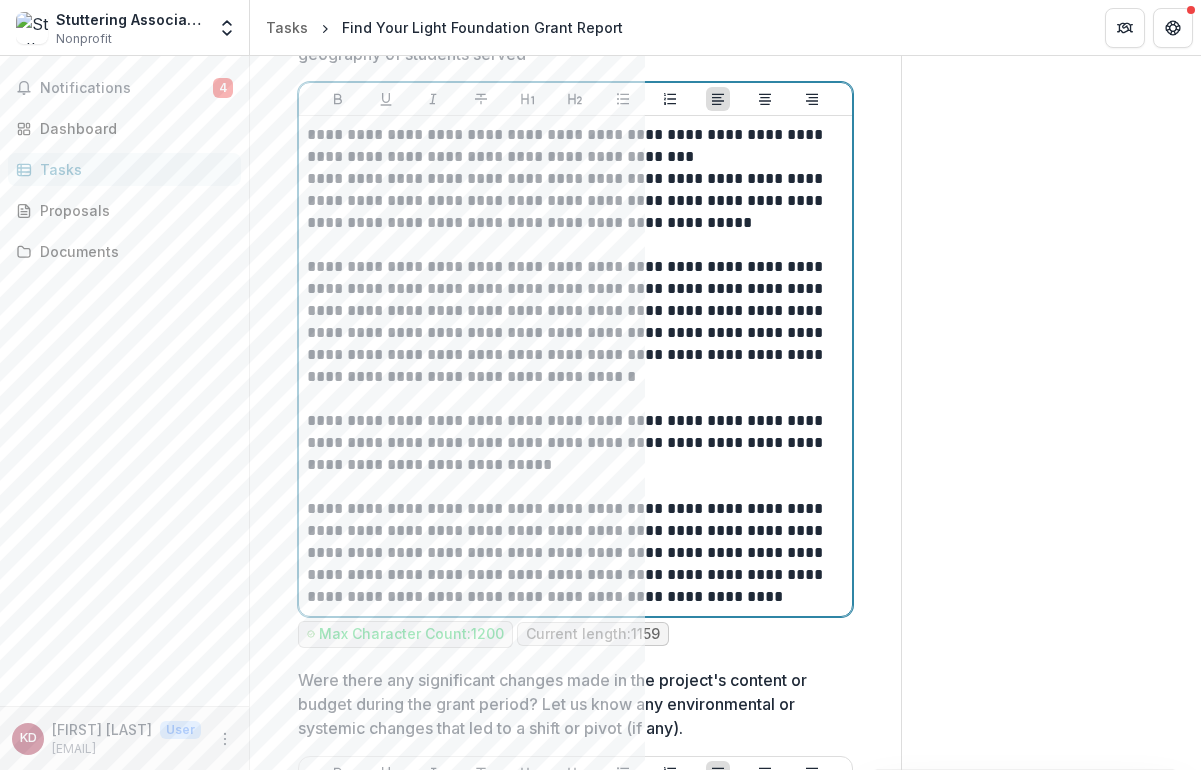scroll, scrollTop: 1390, scrollLeft: 0, axis: vertical 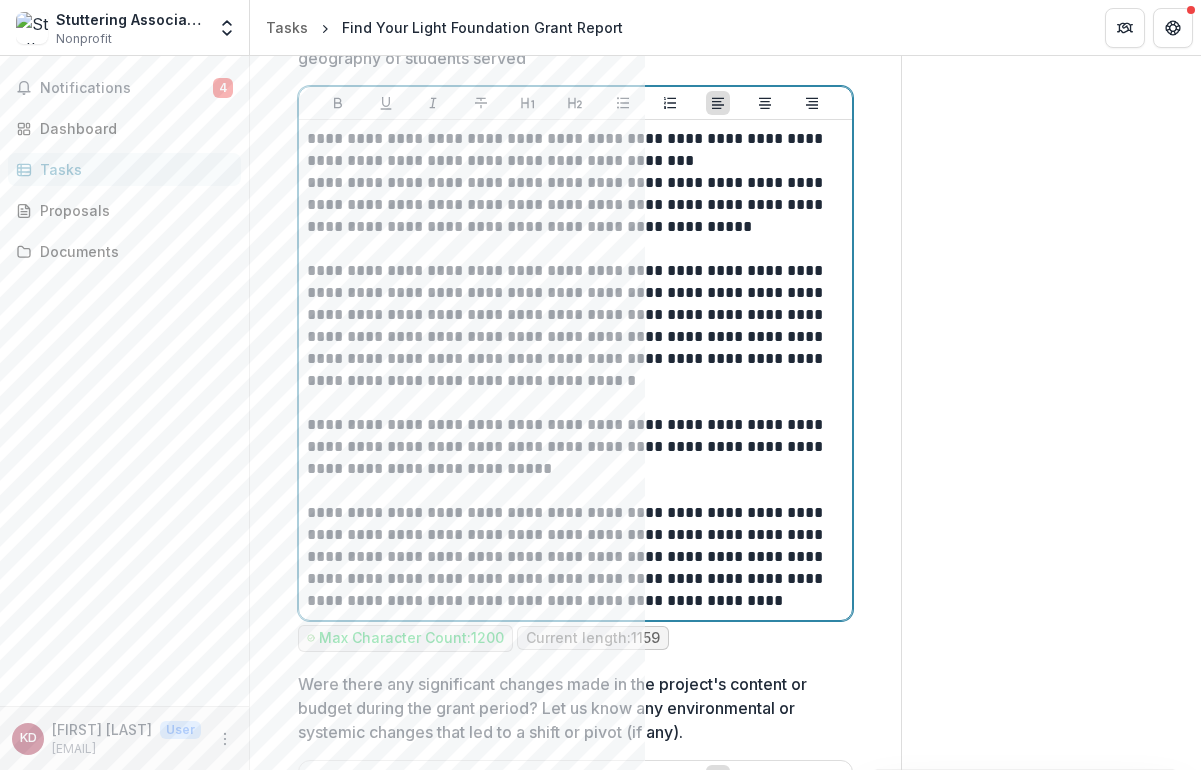 click on "**********" at bounding box center [572, 150] 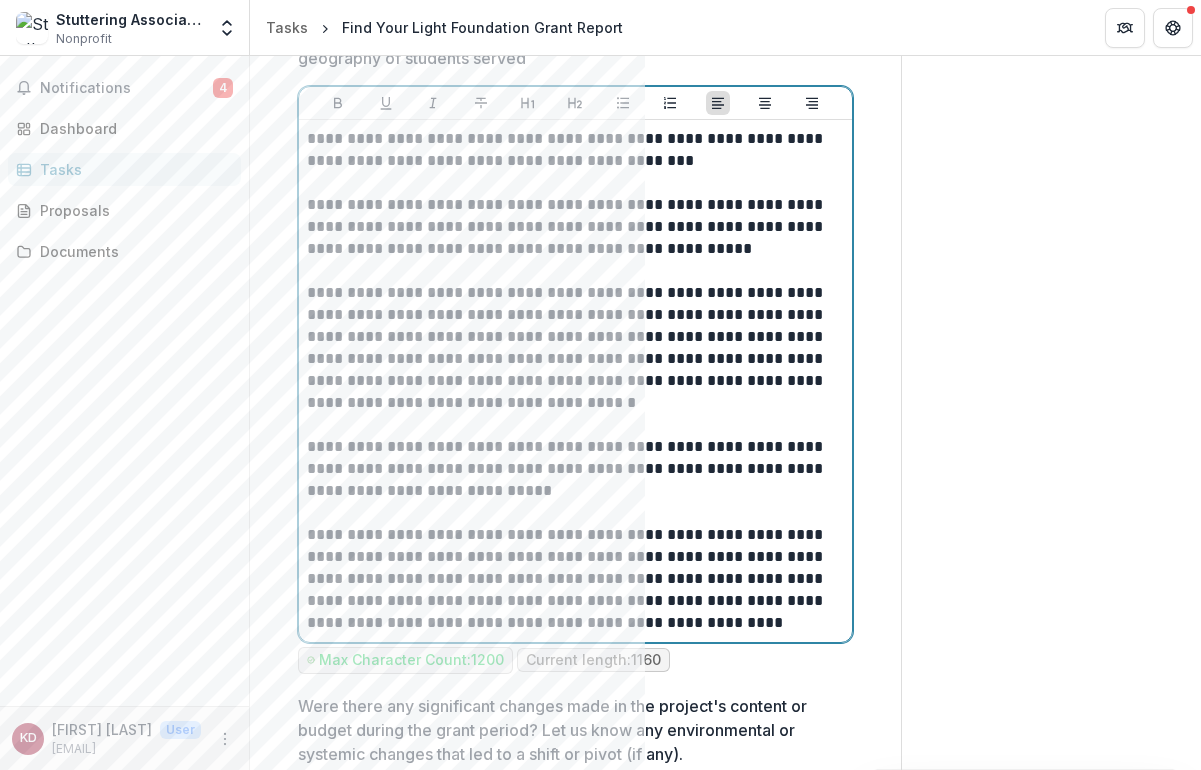 click on "**********" at bounding box center [572, 227] 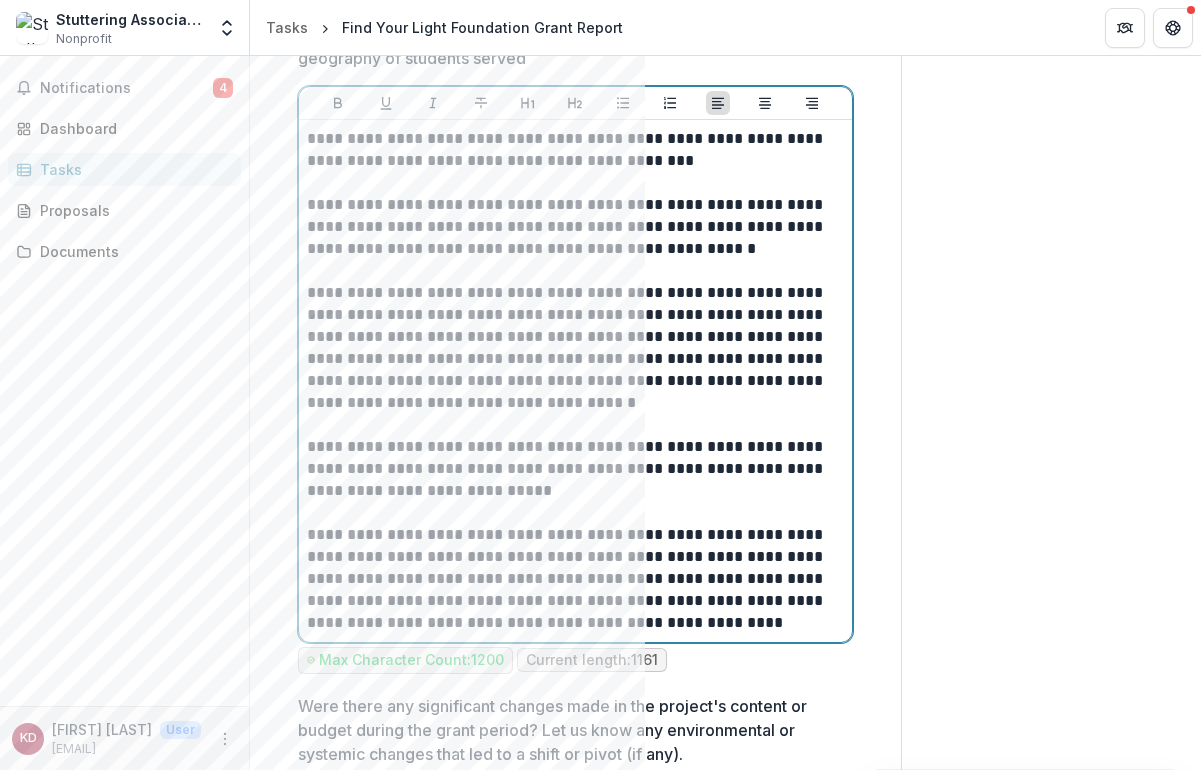click on "**********" at bounding box center [572, 227] 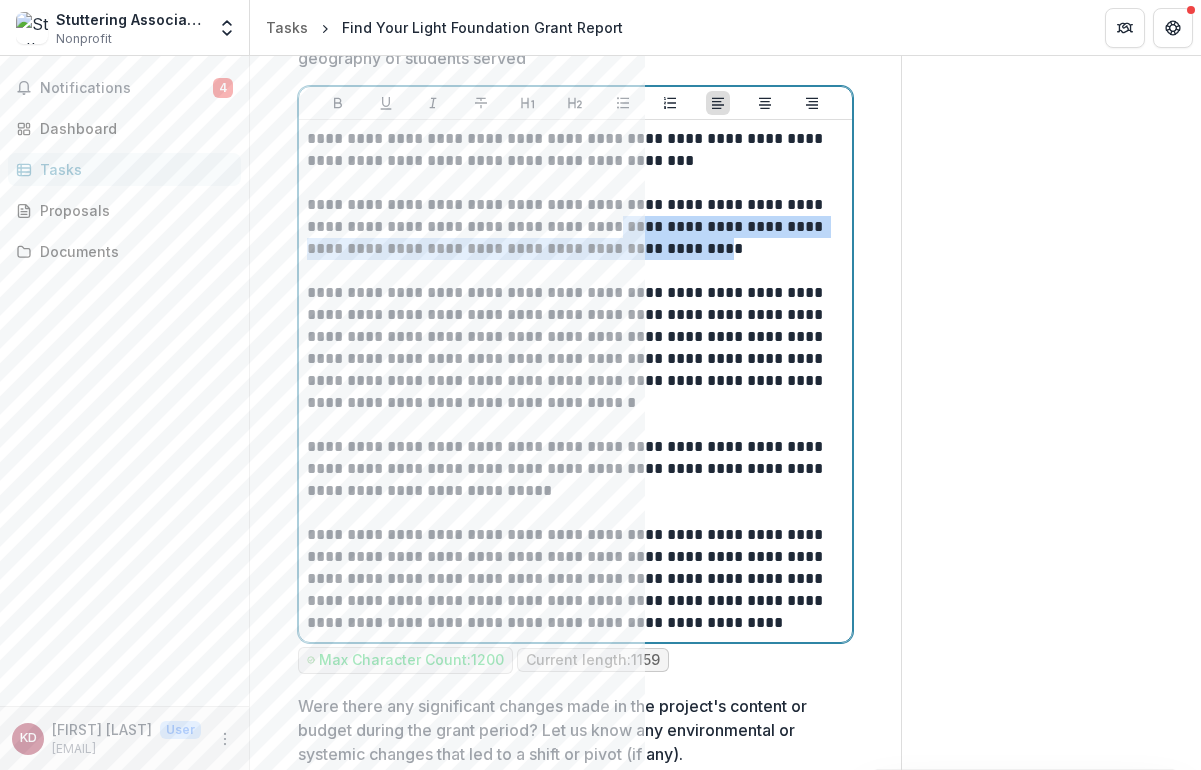 drag, startPoint x: 571, startPoint y: 229, endPoint x: 626, endPoint y: 244, distance: 57.00877 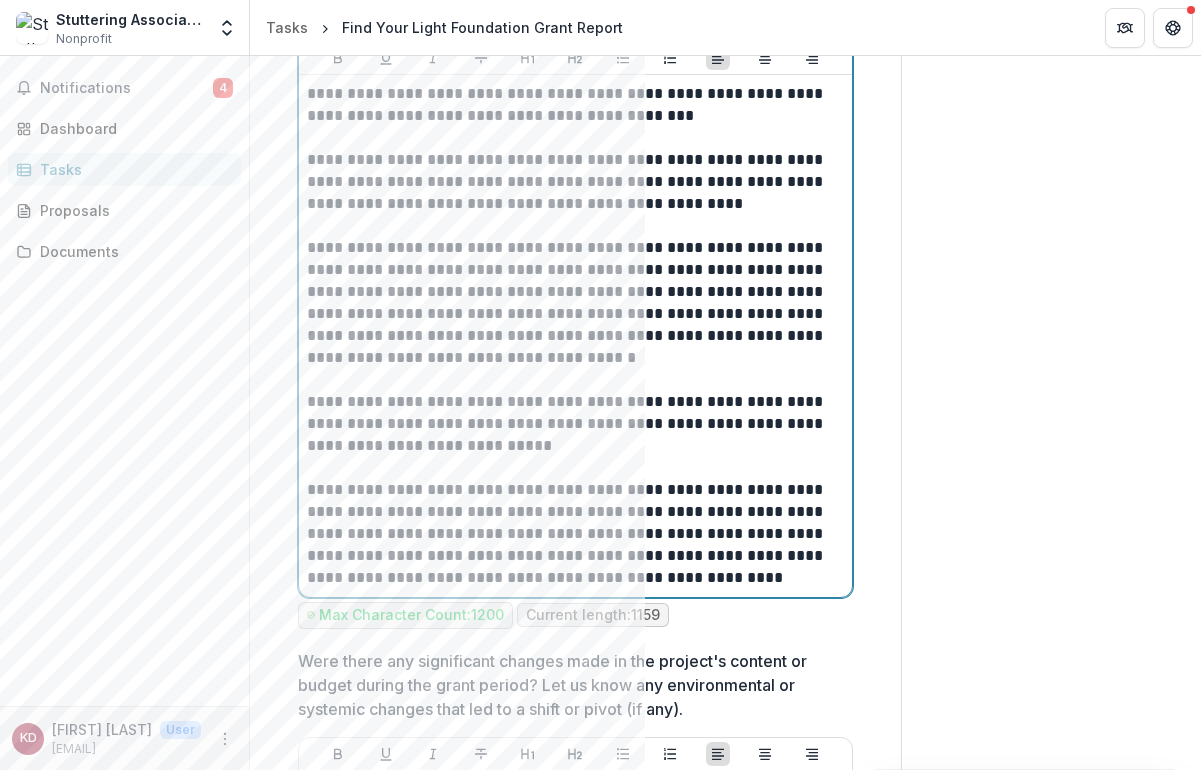 scroll, scrollTop: 1442, scrollLeft: 0, axis: vertical 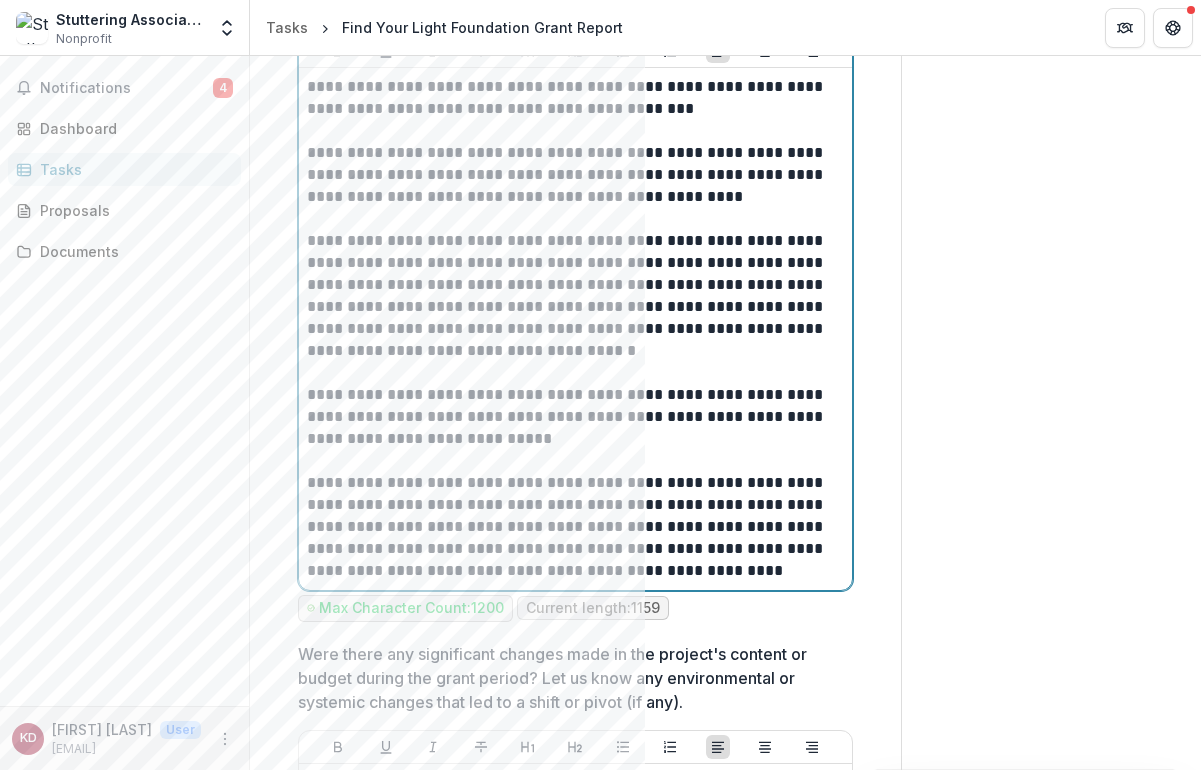 click on "**********" at bounding box center [572, 296] 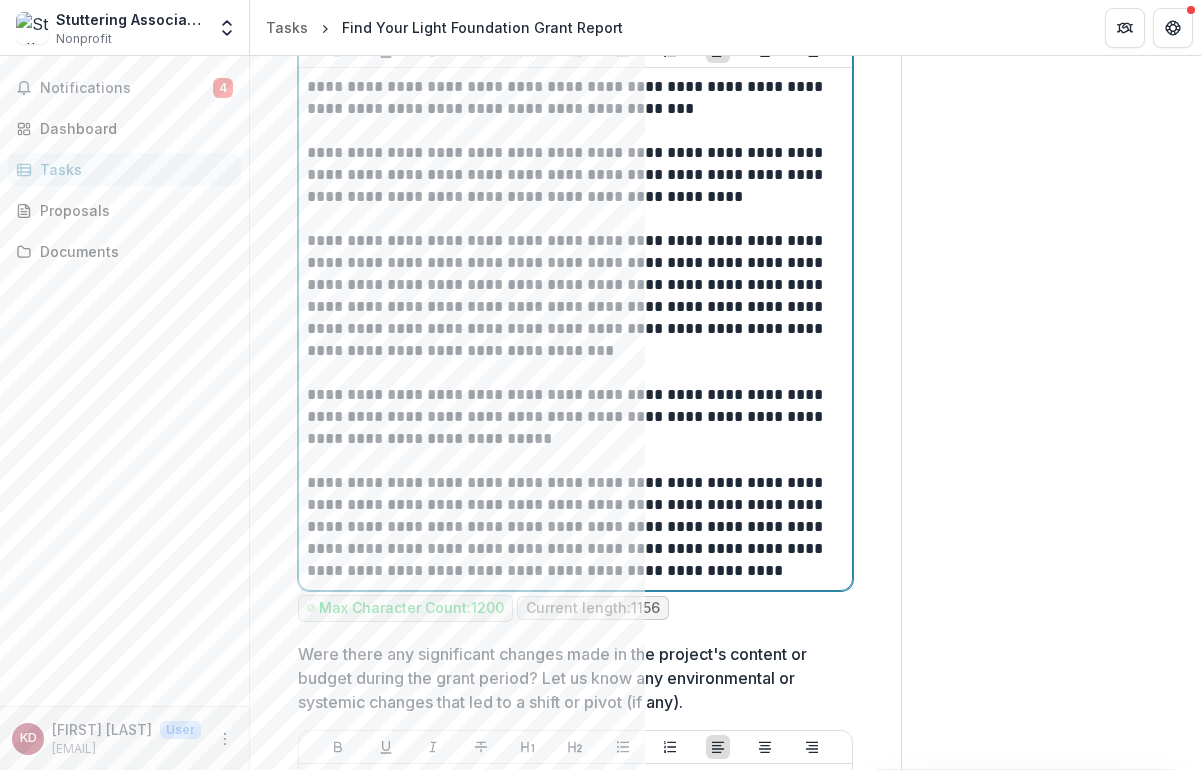 click at bounding box center [575, 373] 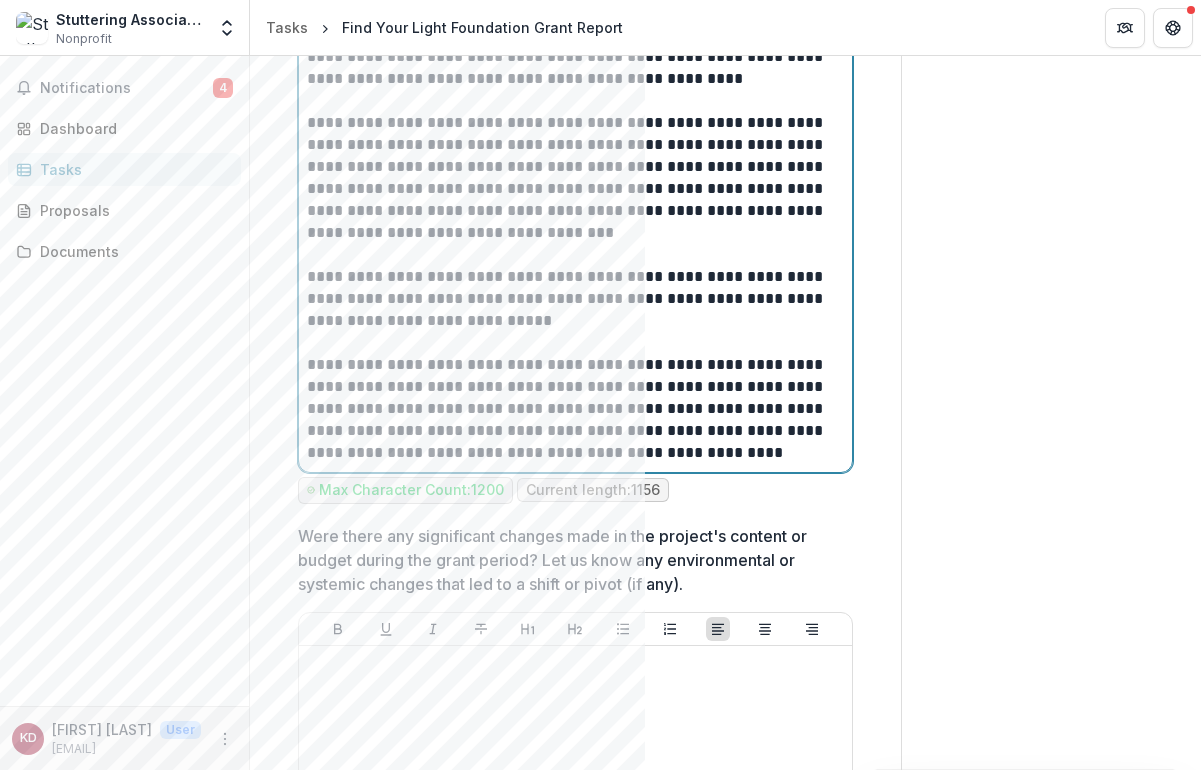 scroll, scrollTop: 1561, scrollLeft: 0, axis: vertical 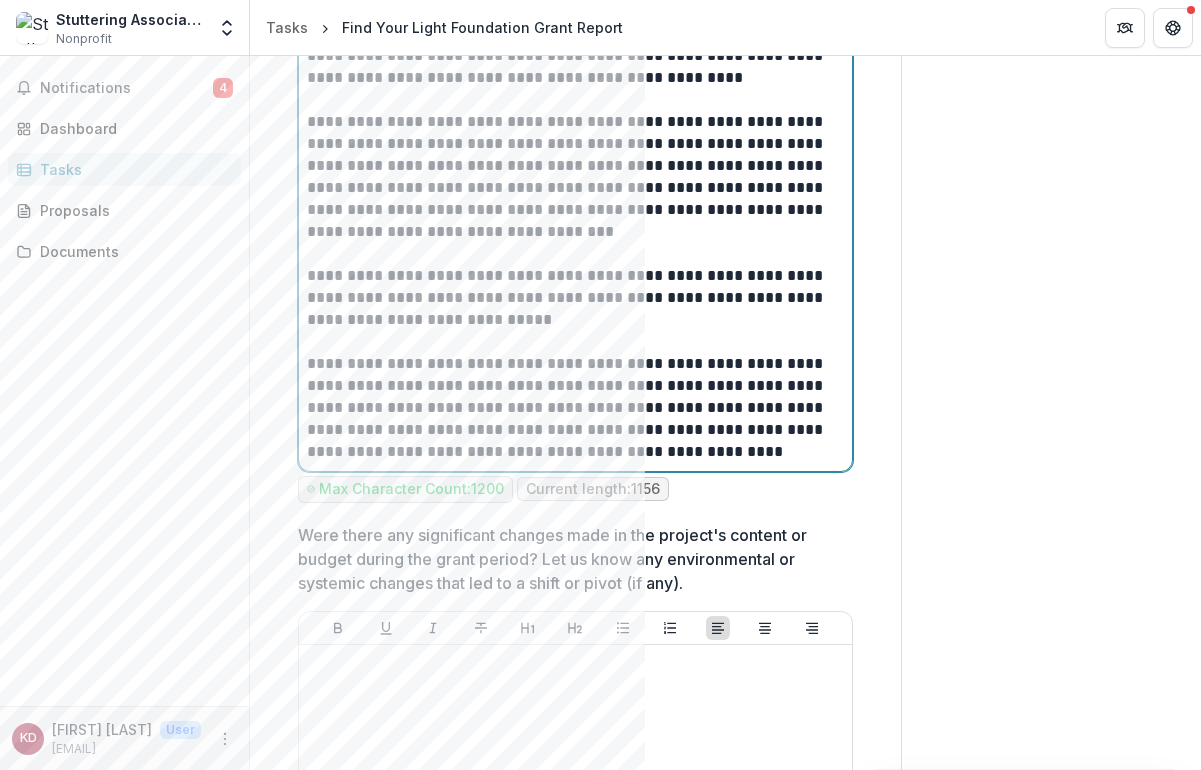 click at bounding box center (575, 342) 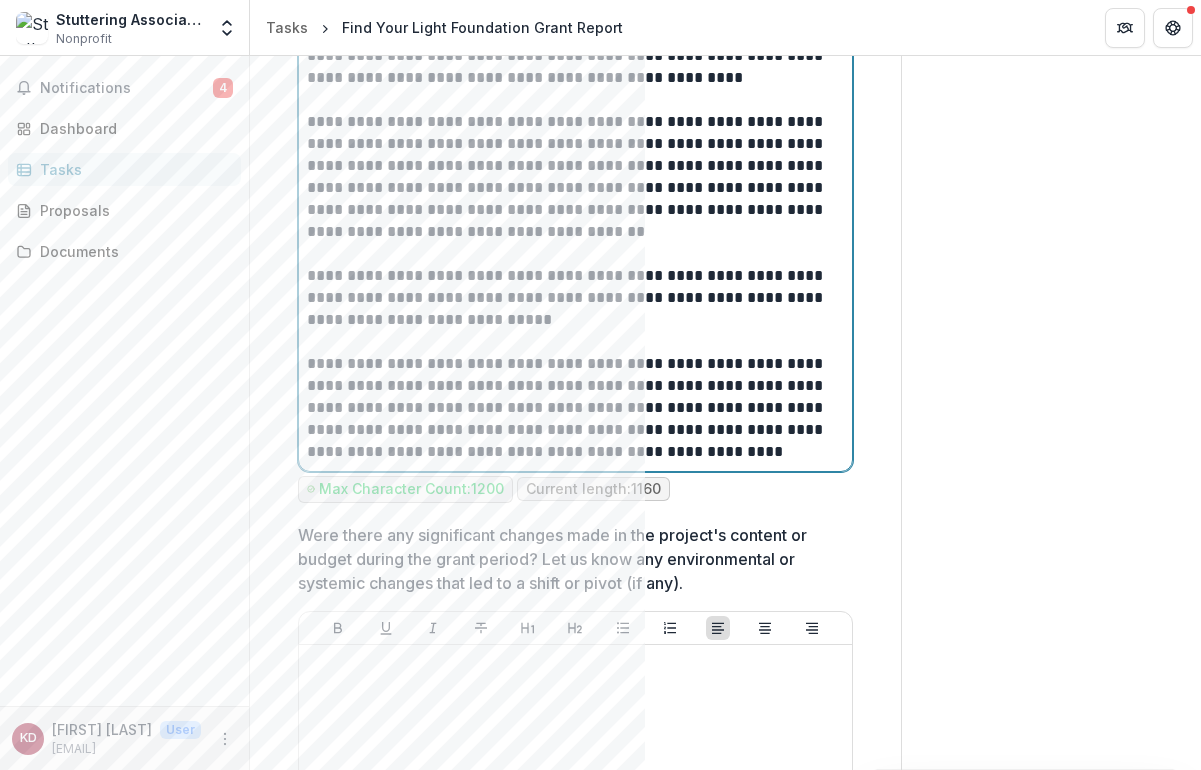click at bounding box center [575, 254] 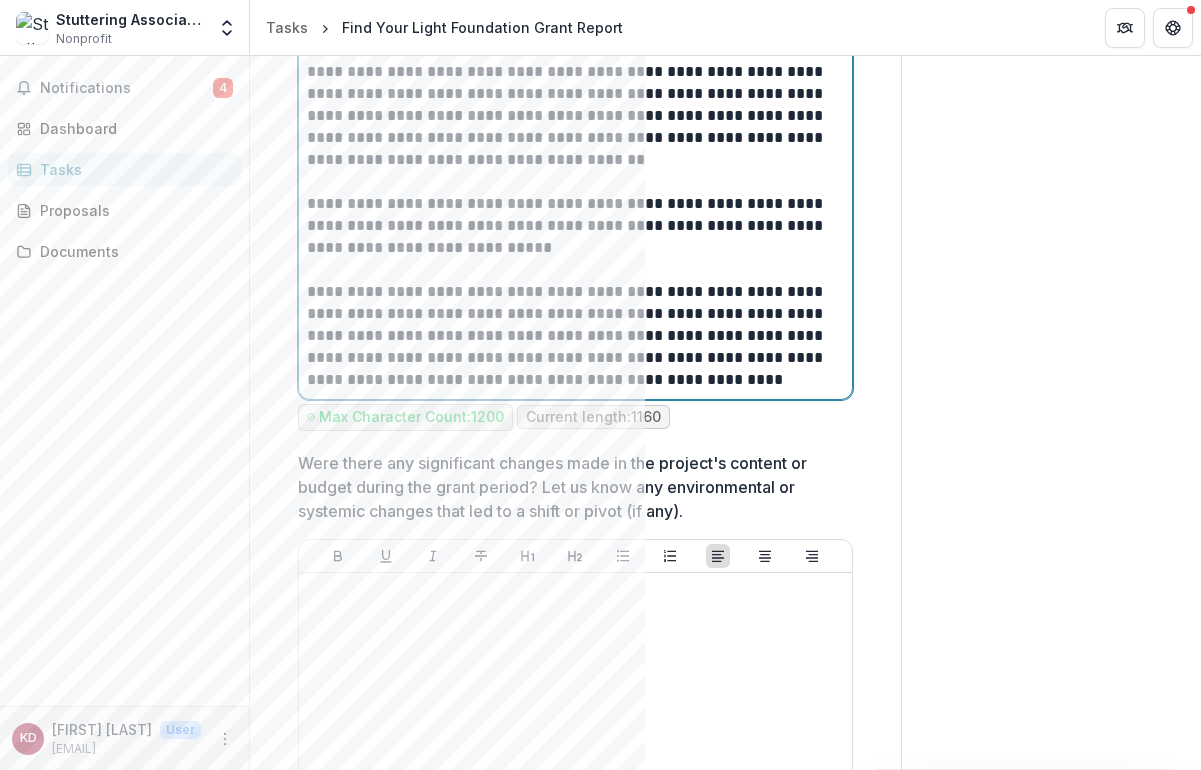 scroll, scrollTop: 1641, scrollLeft: 0, axis: vertical 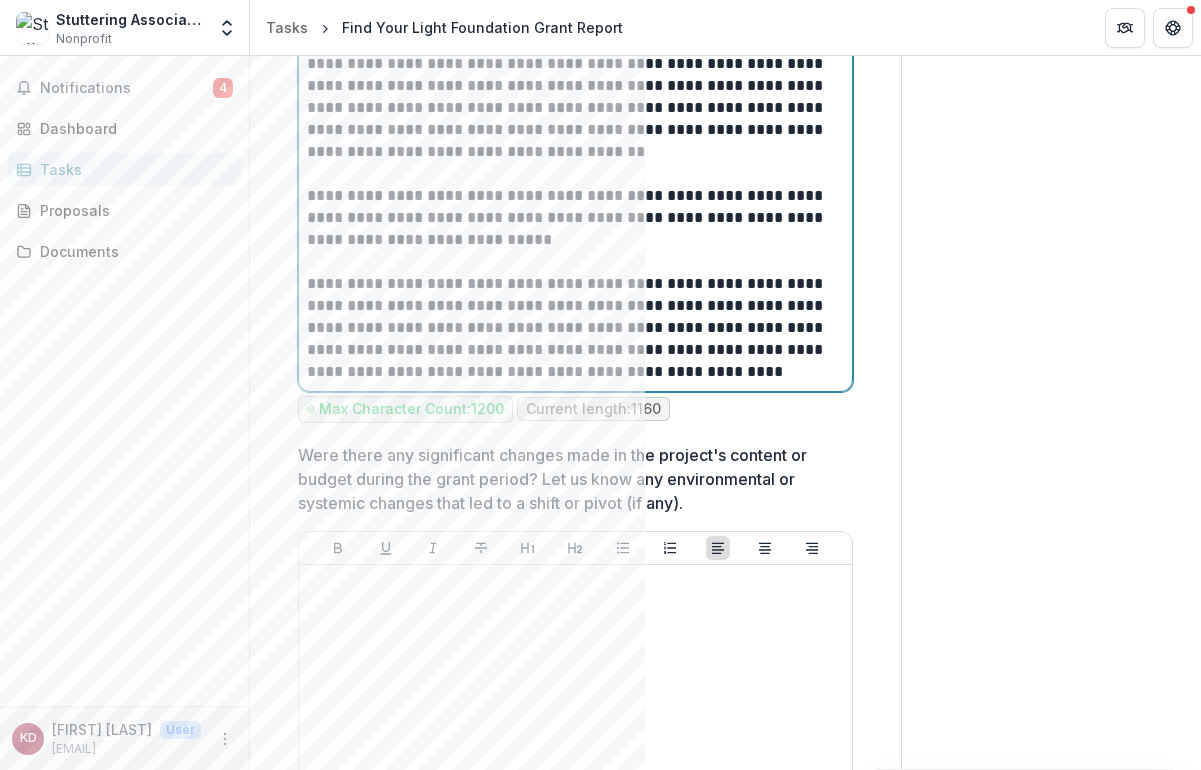 click on "**********" at bounding box center [572, 328] 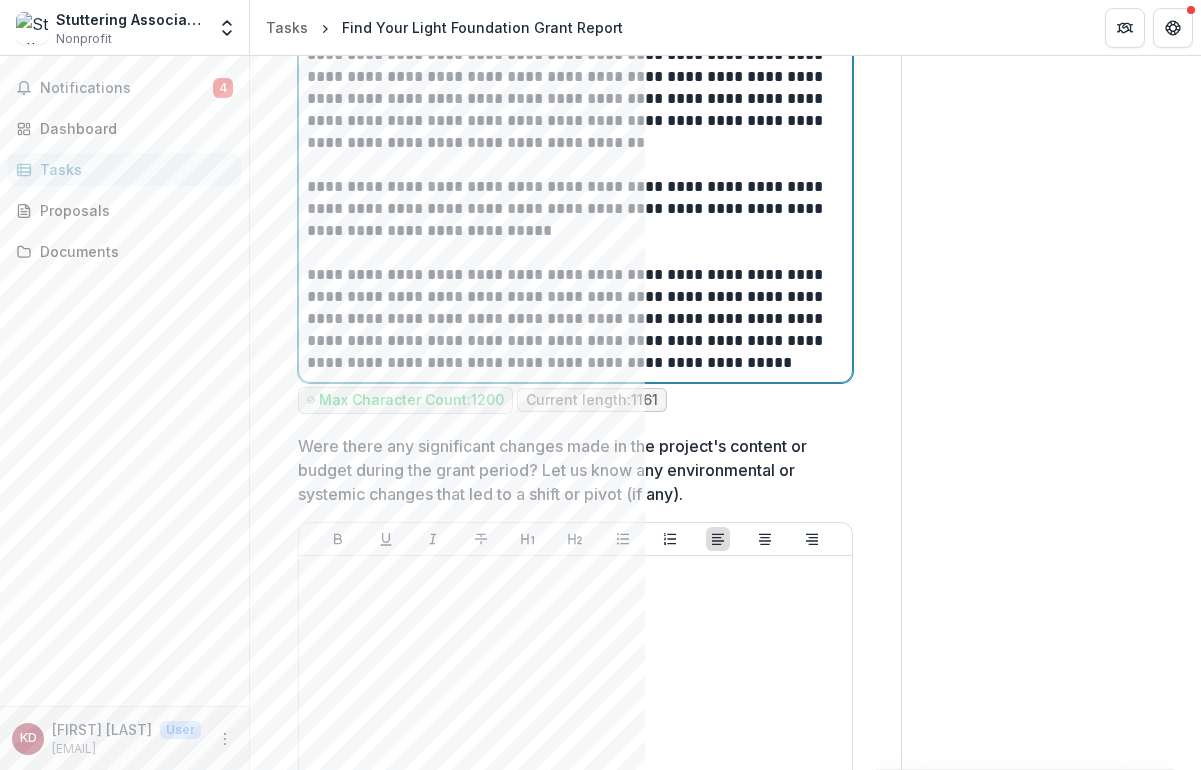 scroll, scrollTop: 1651, scrollLeft: 0, axis: vertical 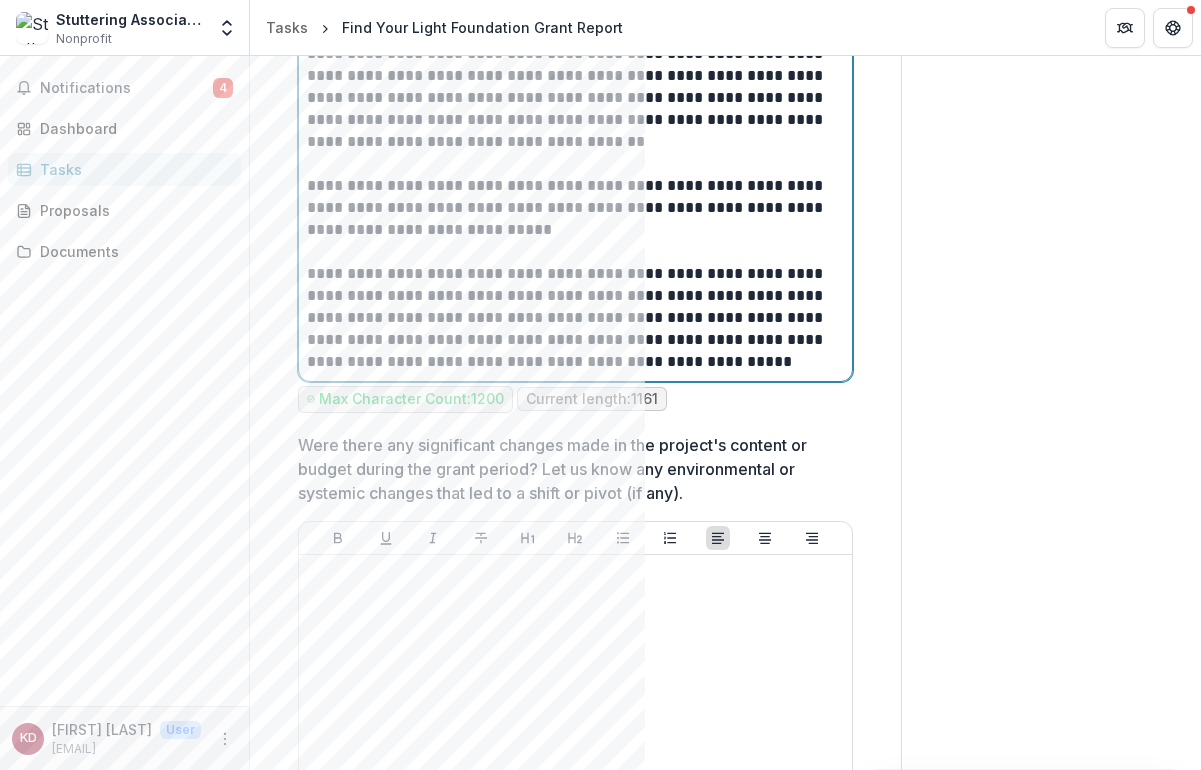 click on "**********" at bounding box center [572, 318] 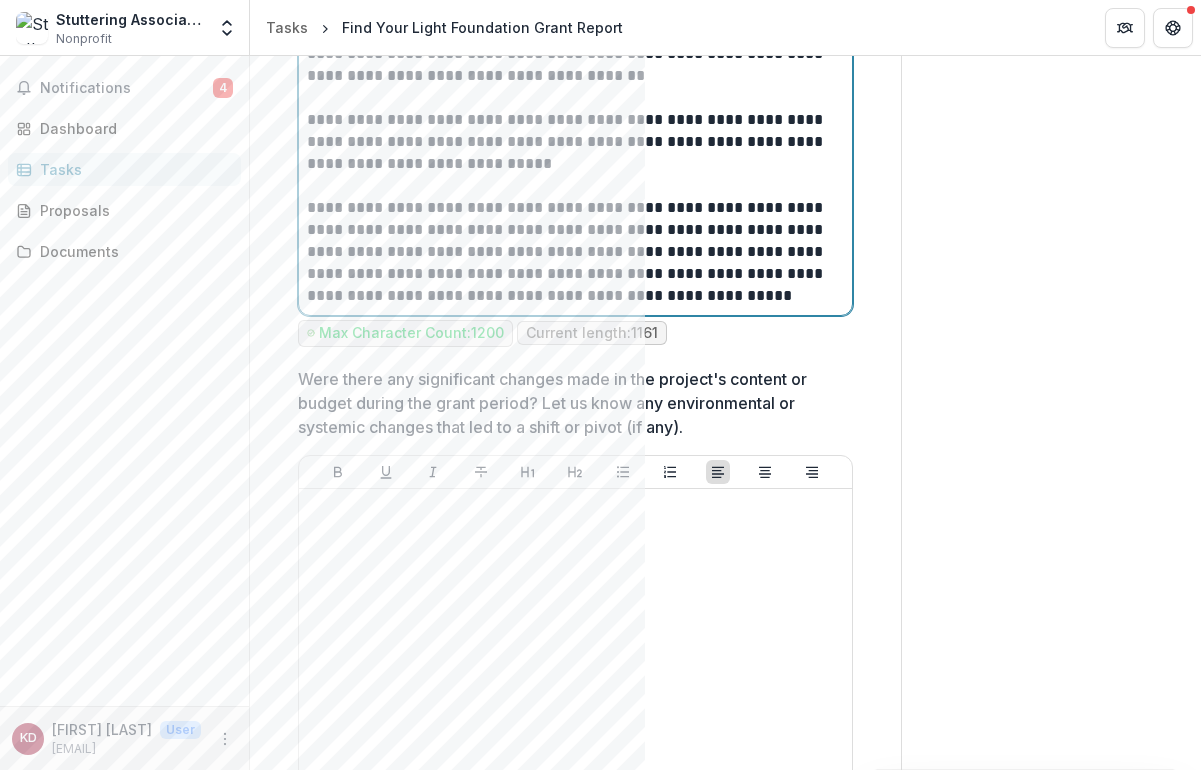 scroll, scrollTop: 1718, scrollLeft: 0, axis: vertical 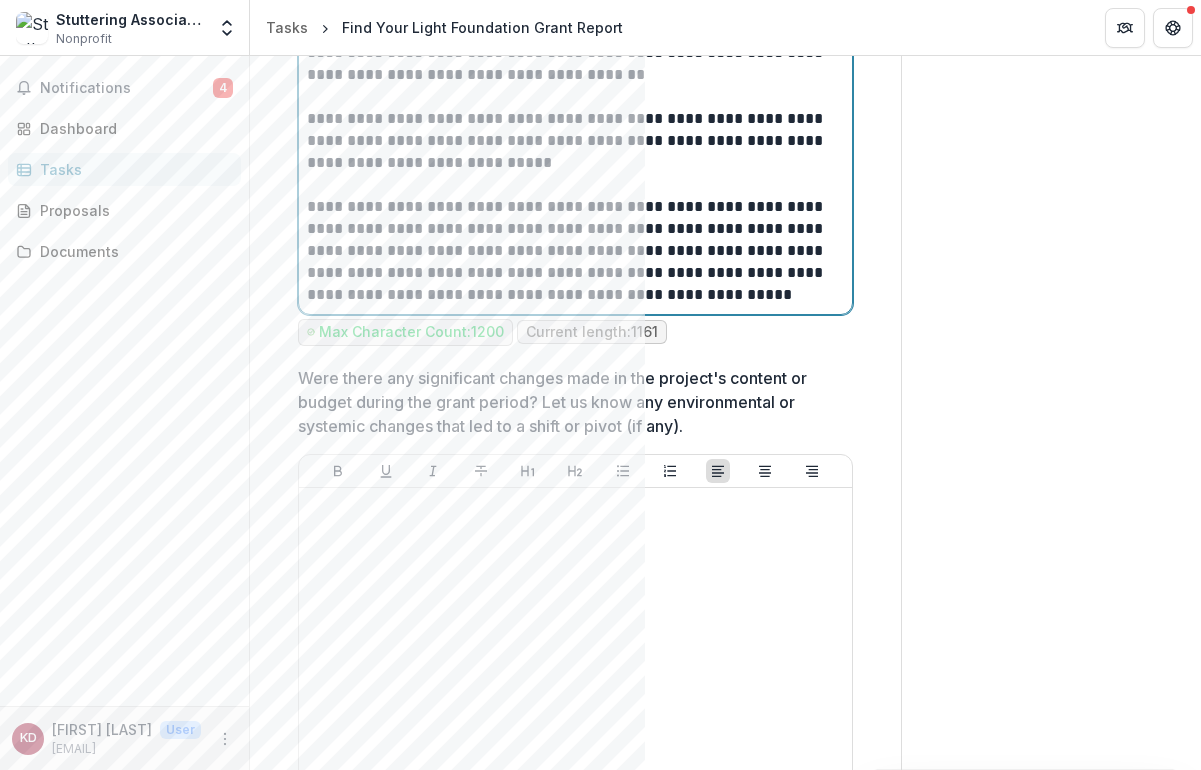 click on "**********" at bounding box center (572, 251) 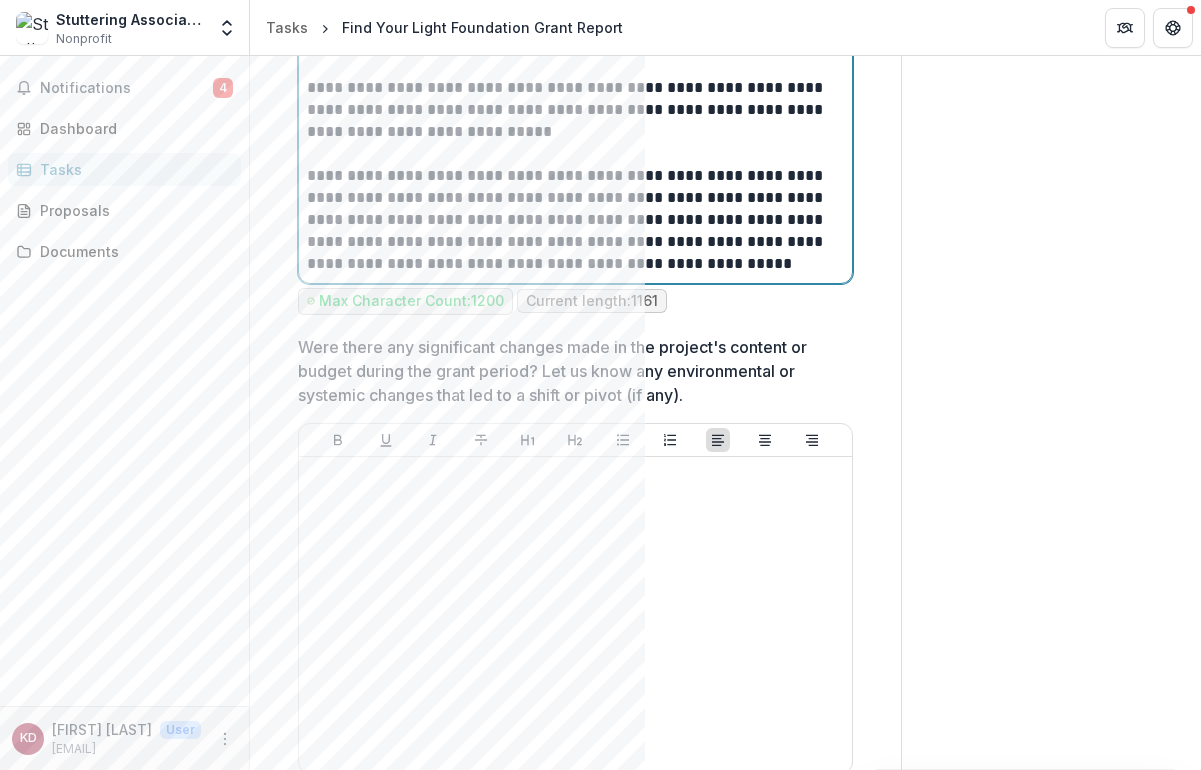 scroll, scrollTop: 1763, scrollLeft: 0, axis: vertical 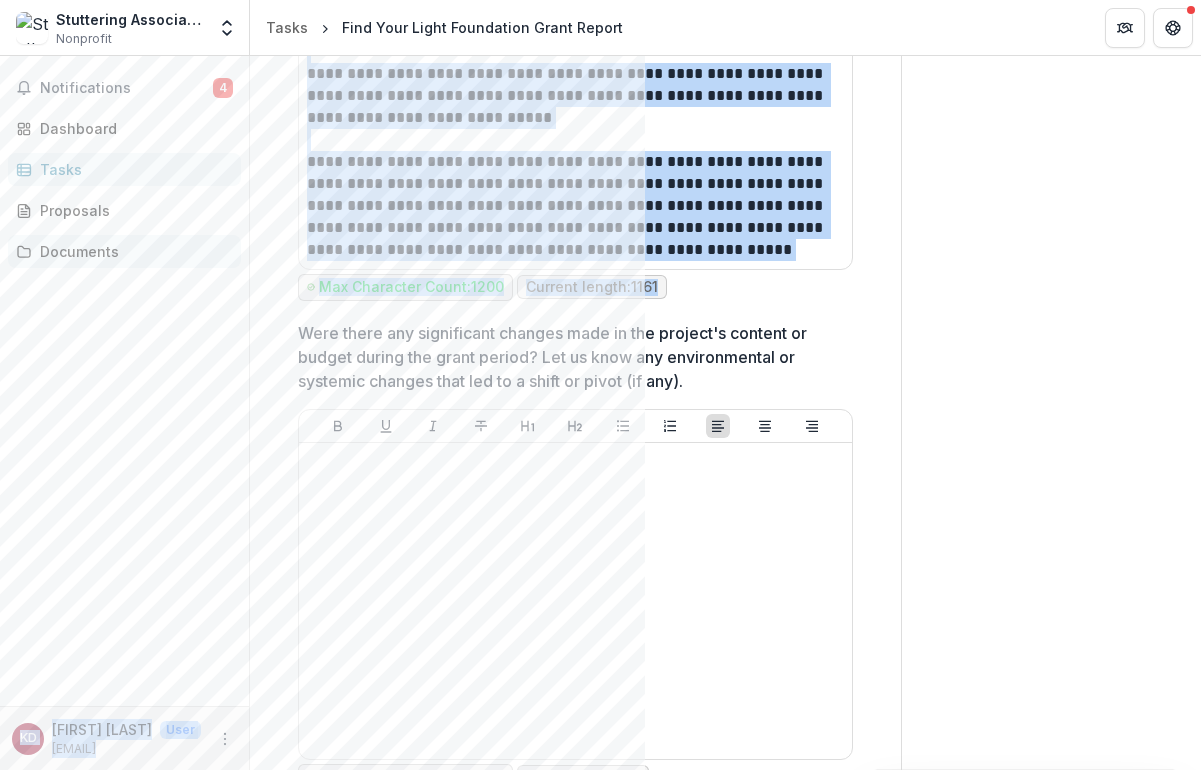 drag, startPoint x: 681, startPoint y: 288, endPoint x: 235, endPoint y: 262, distance: 446.7572 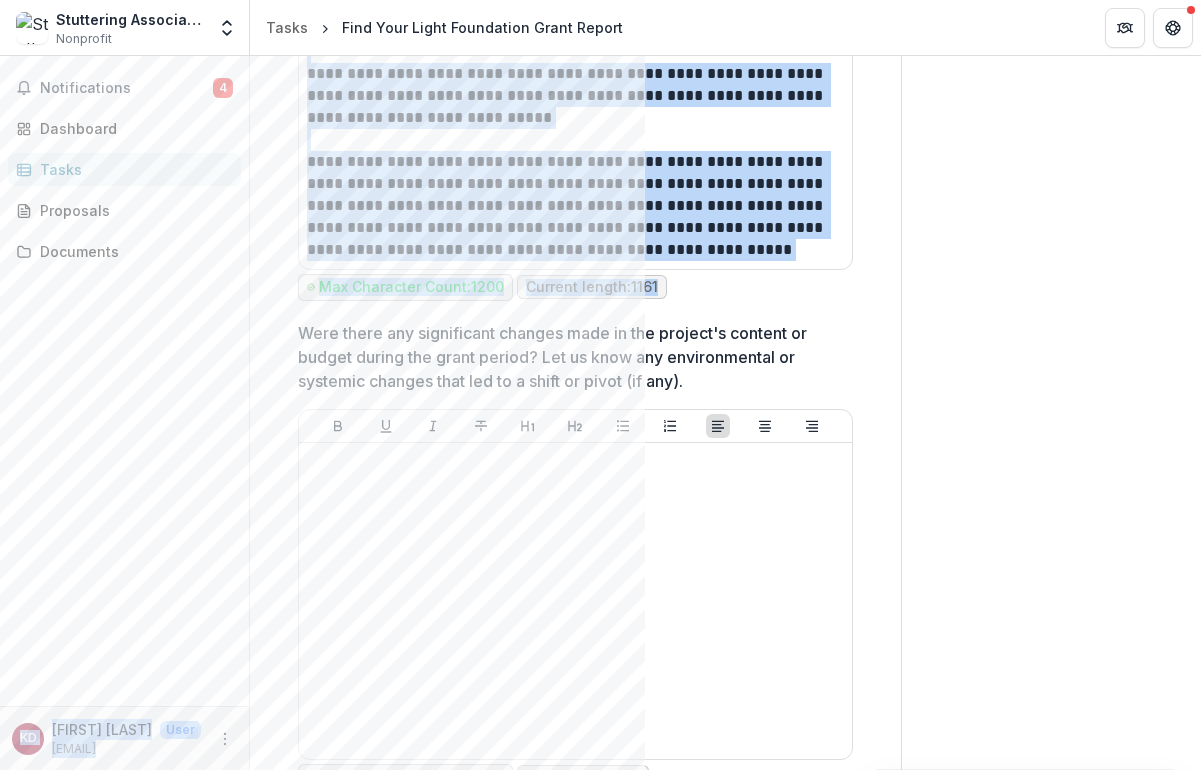 click on "**********" at bounding box center [575, 8] 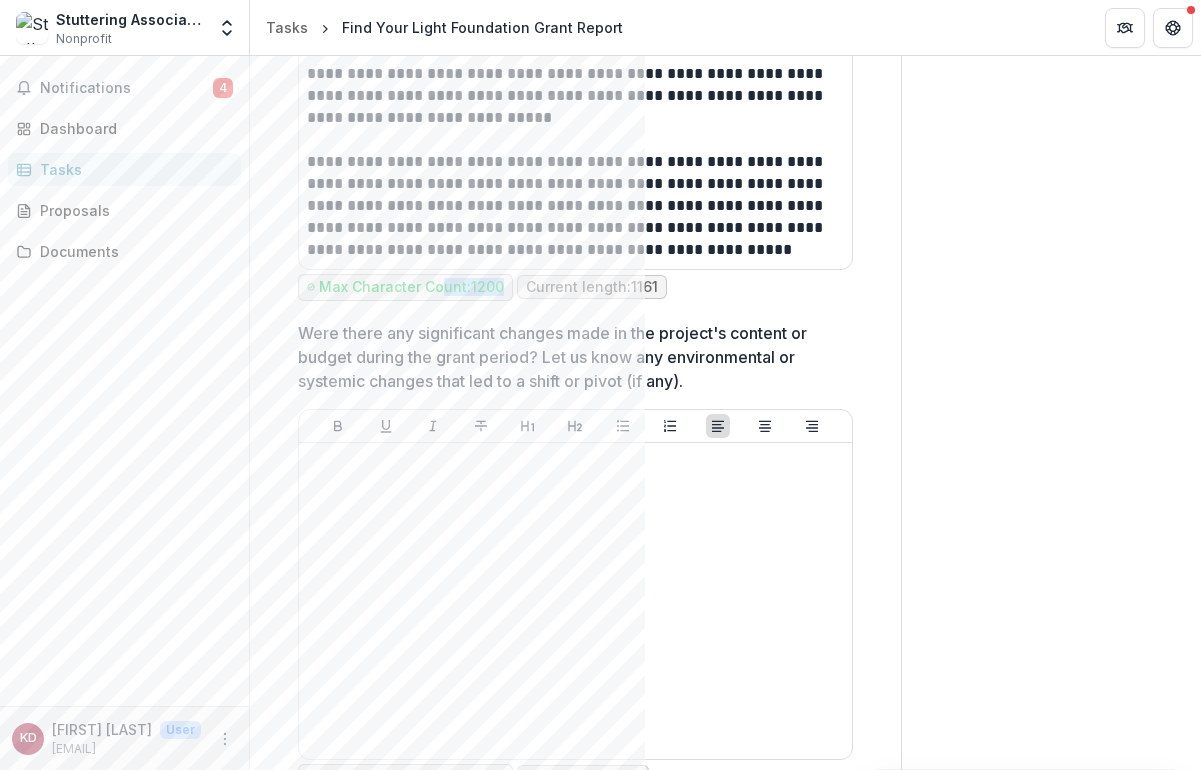 drag, startPoint x: 715, startPoint y: 274, endPoint x: 462, endPoint y: 293, distance: 253.71243 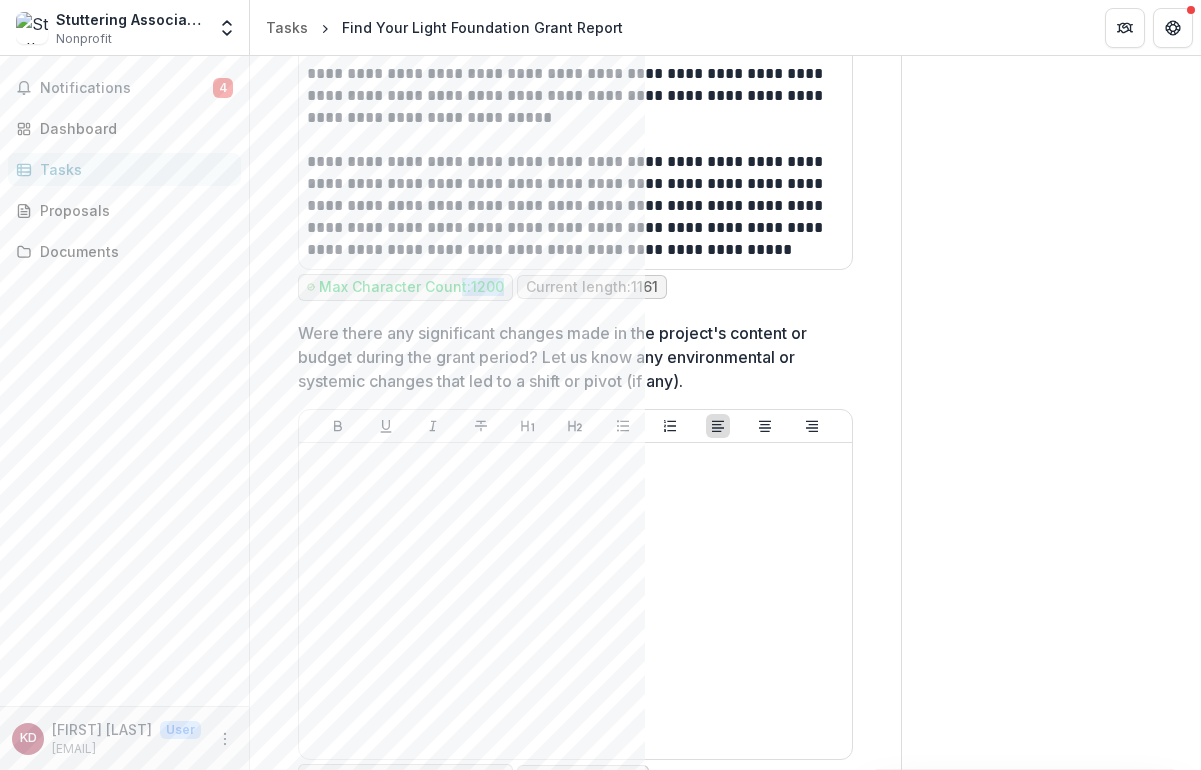 click on "**********" at bounding box center [575, 777] 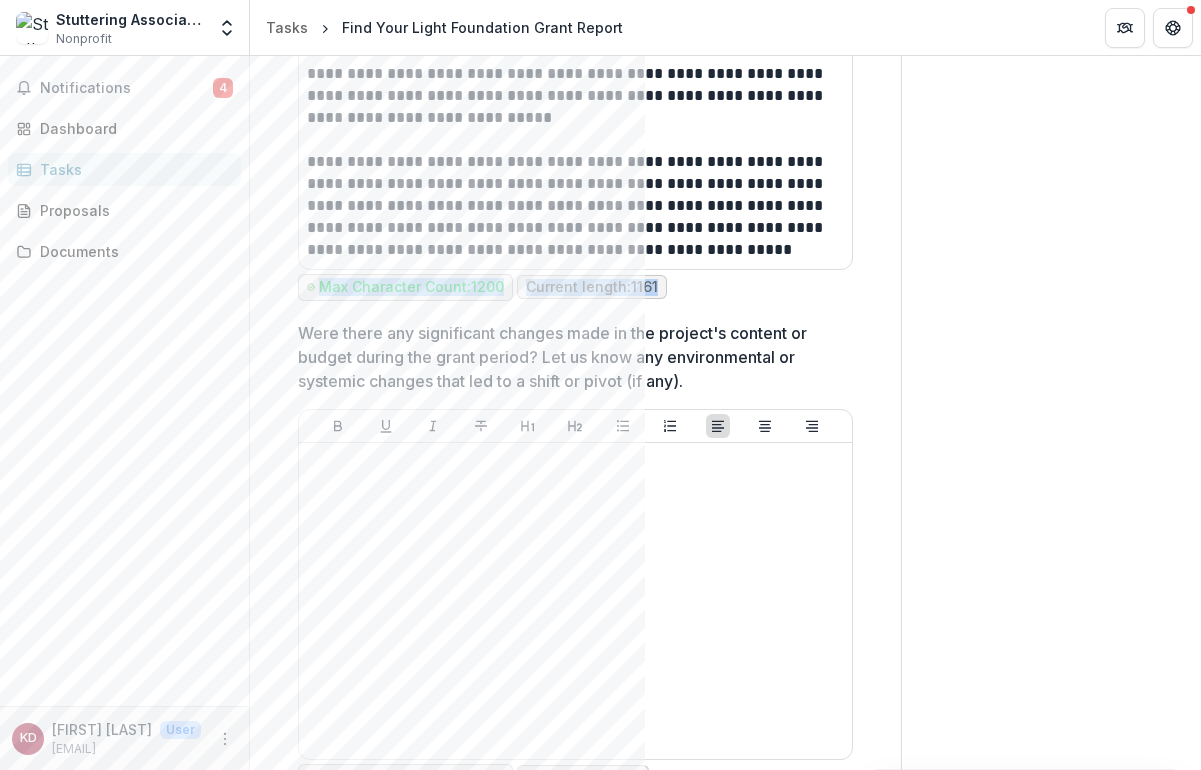 drag, startPoint x: 691, startPoint y: 290, endPoint x: 321, endPoint y: 288, distance: 370.0054 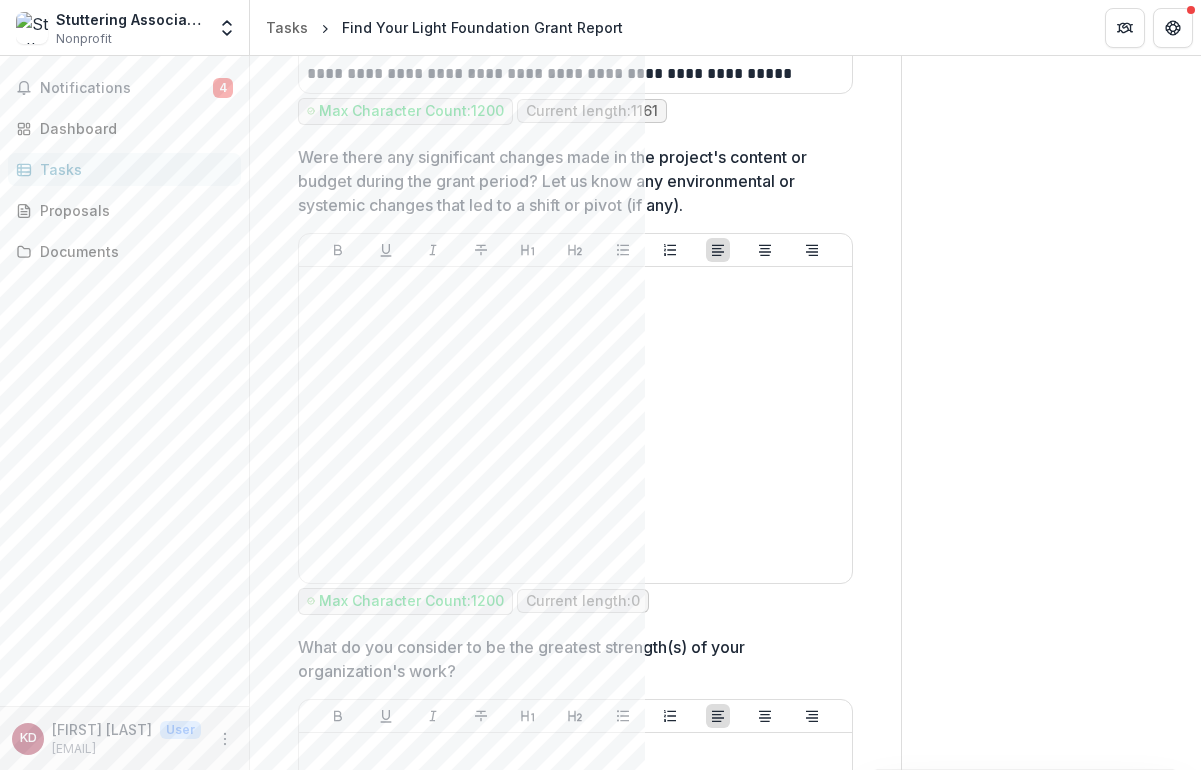 scroll, scrollTop: 1941, scrollLeft: 0, axis: vertical 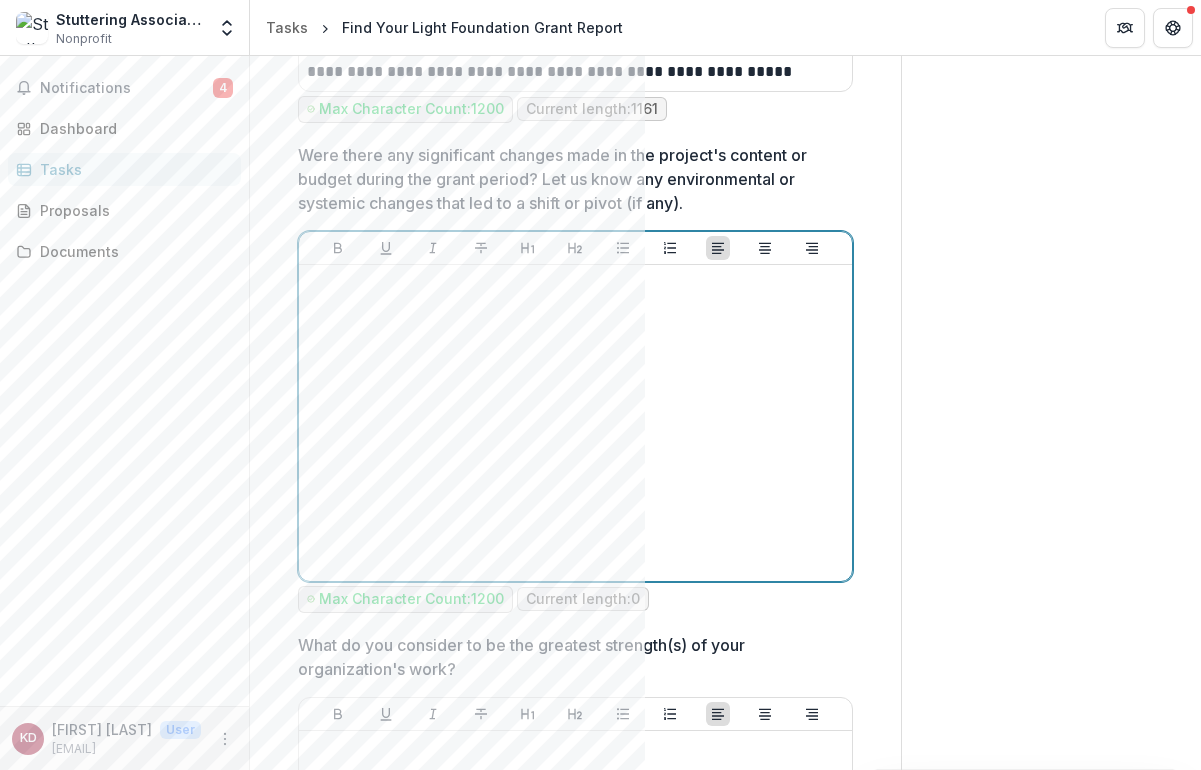 click at bounding box center (575, 423) 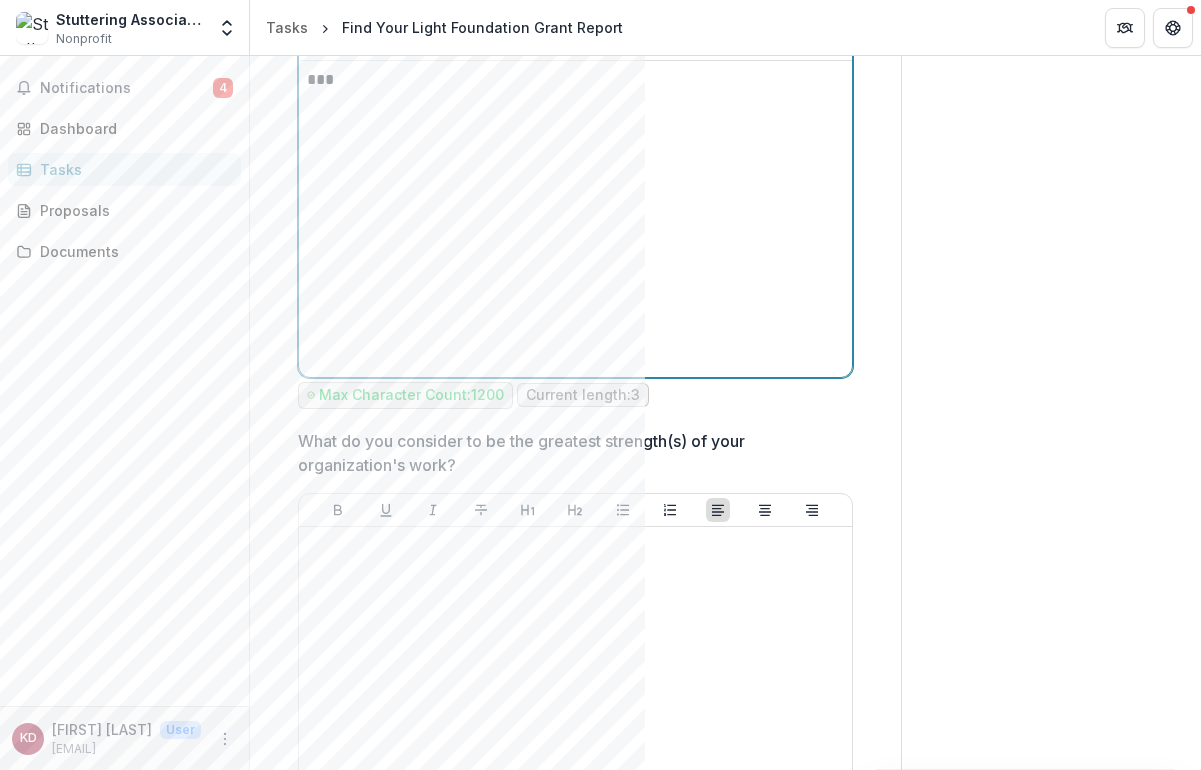 scroll, scrollTop: 2150, scrollLeft: 0, axis: vertical 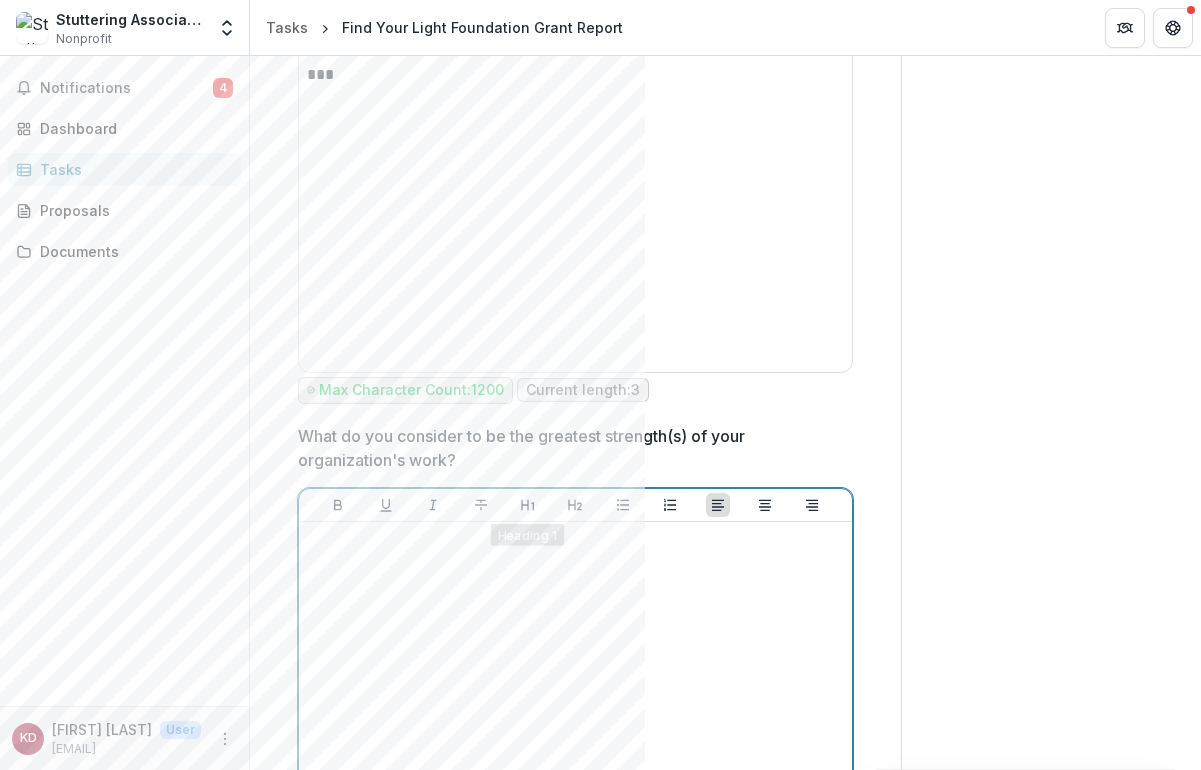 click at bounding box center (575, 680) 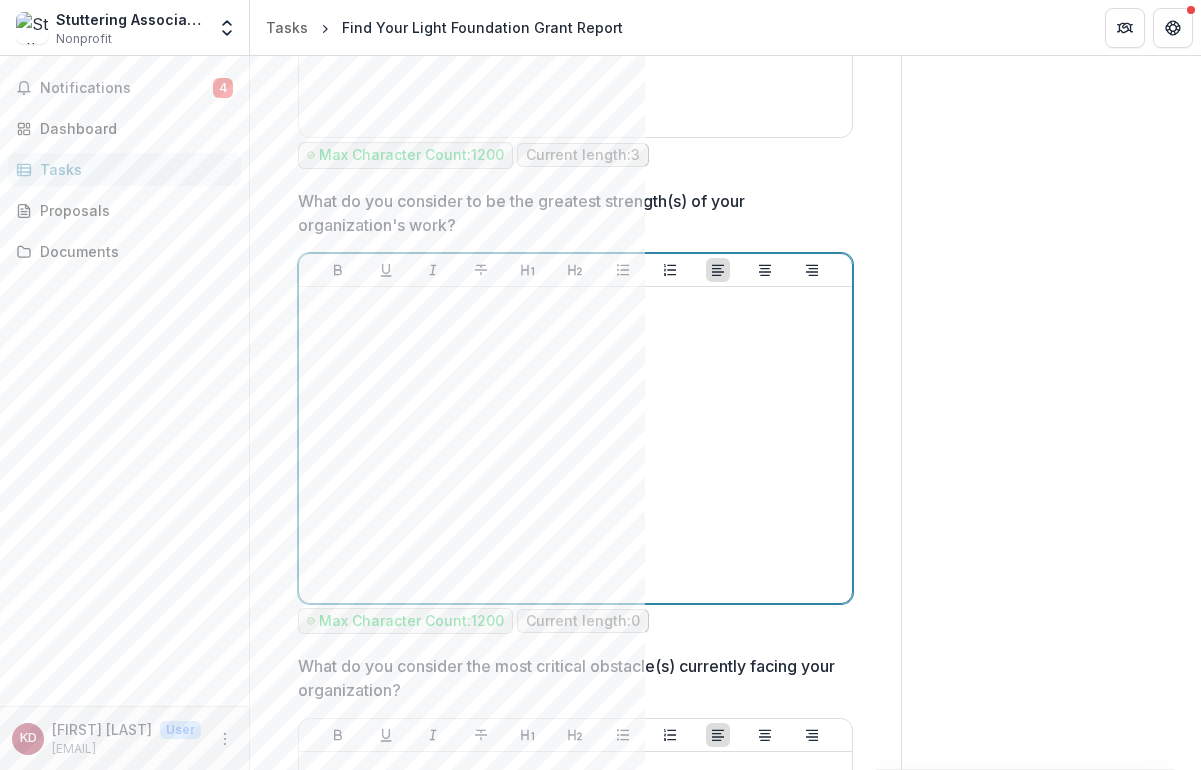 scroll, scrollTop: 2386, scrollLeft: 0, axis: vertical 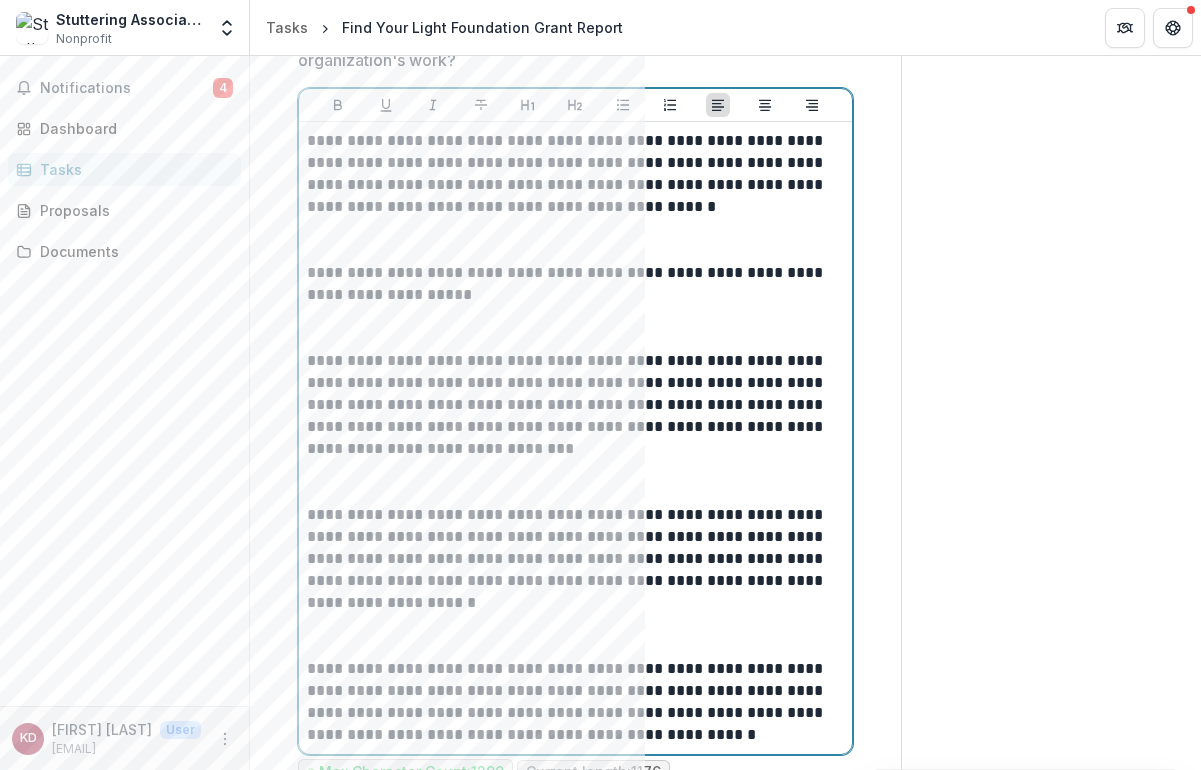 click on "**********" at bounding box center (572, 284) 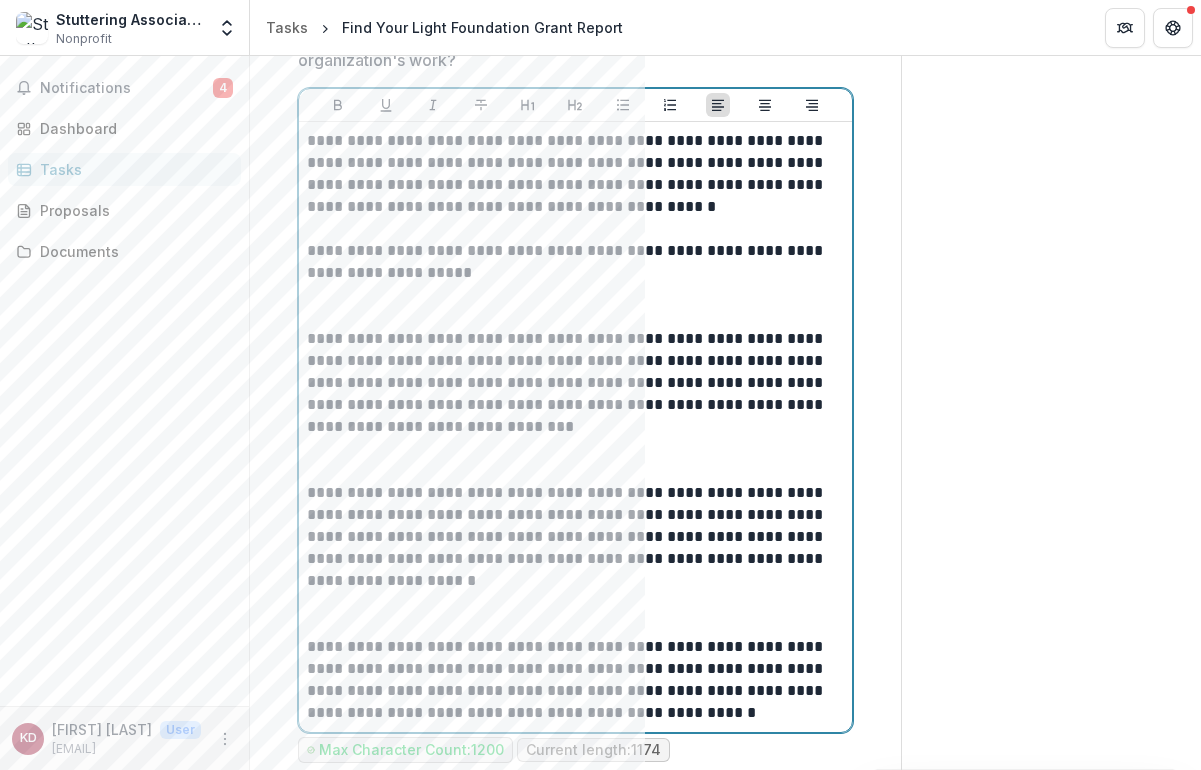 click on "**********" at bounding box center [572, 383] 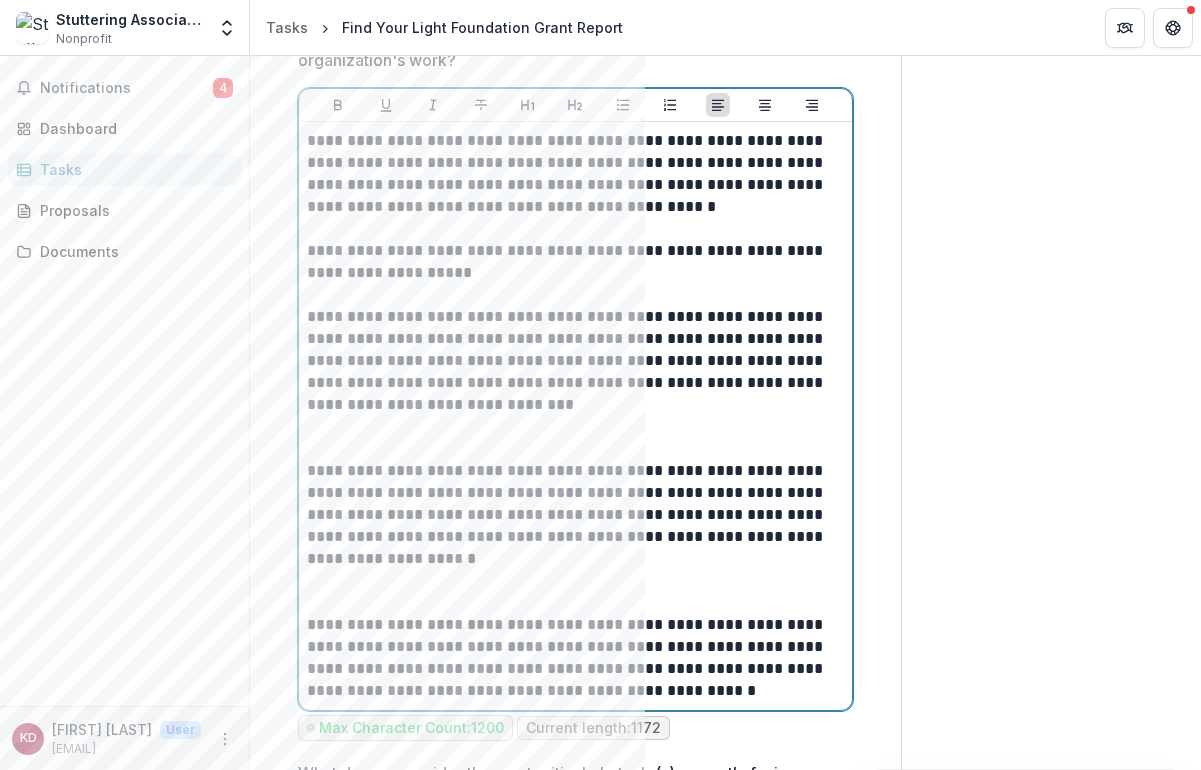 click on "**********" at bounding box center (572, 515) 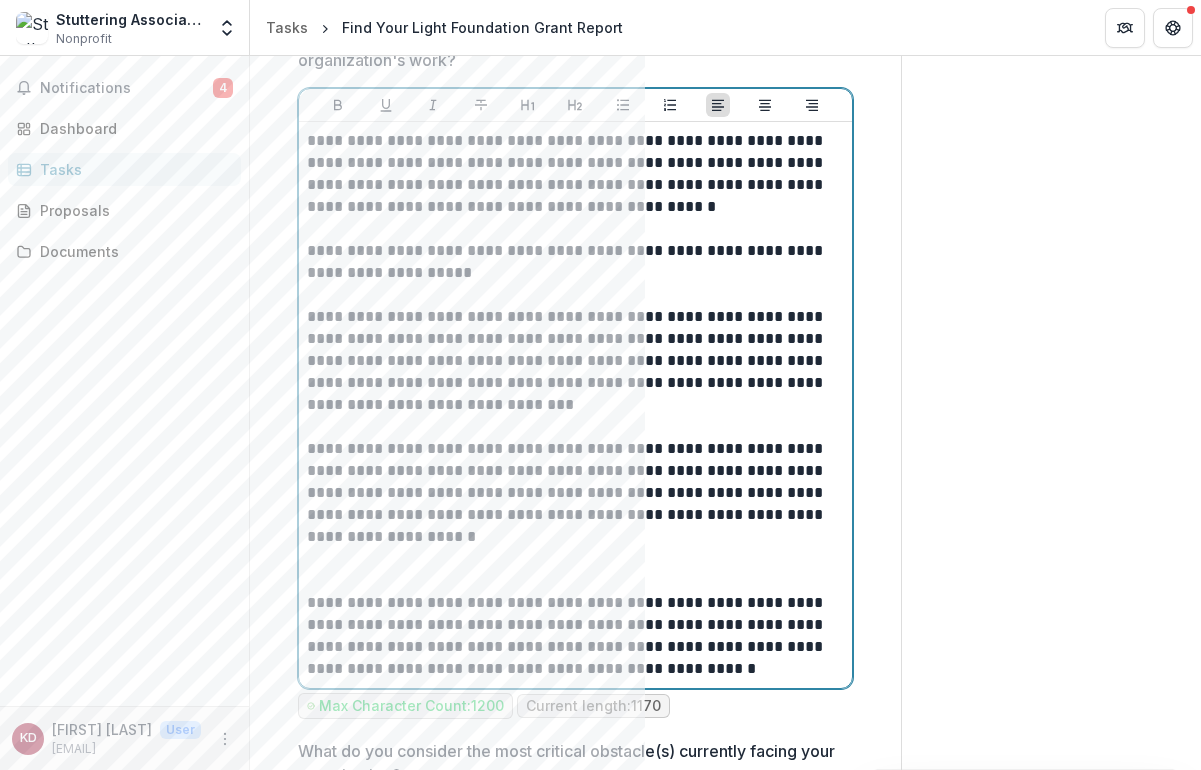 click on "**********" at bounding box center [572, 636] 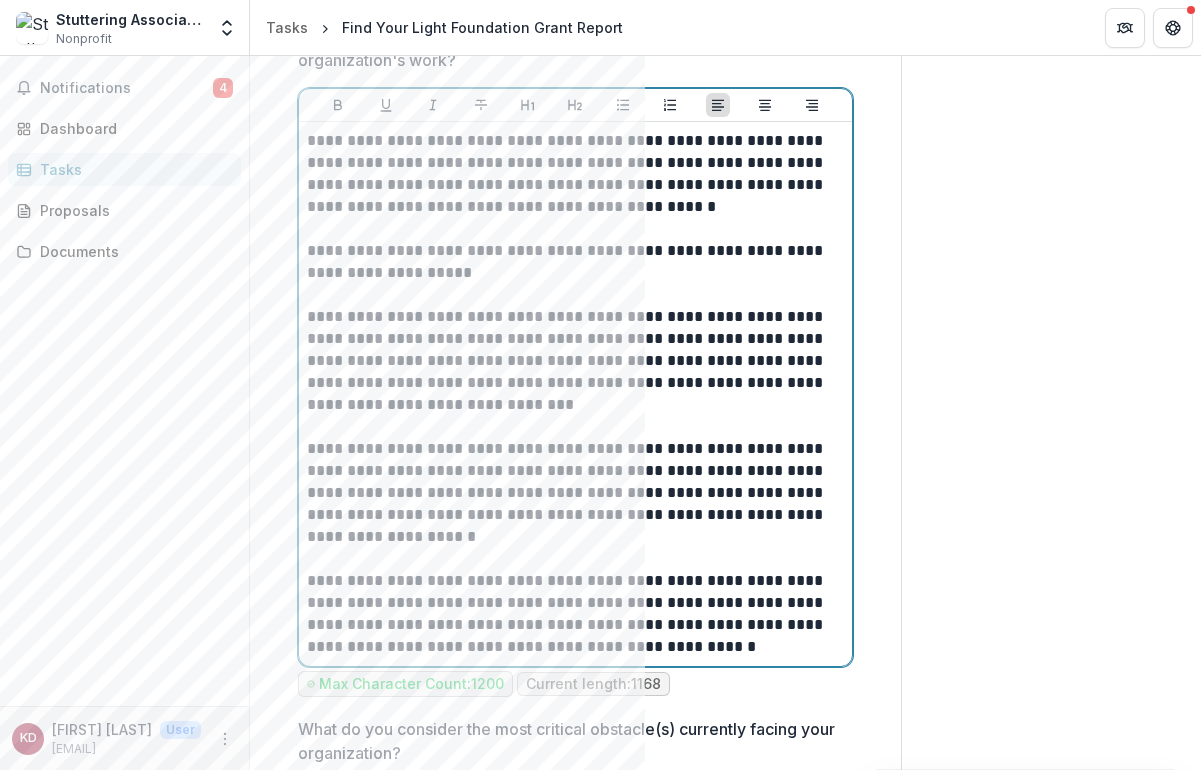 click on "**********" at bounding box center [572, 482] 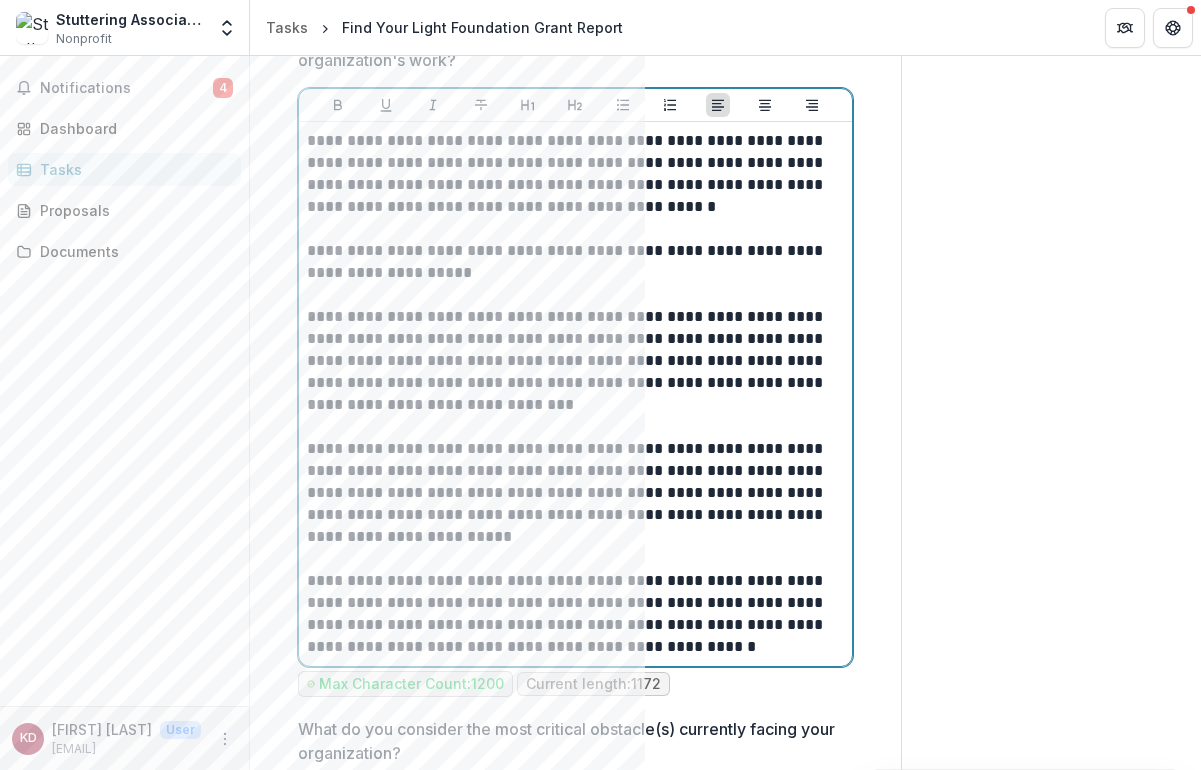 click on "**********" at bounding box center (572, 174) 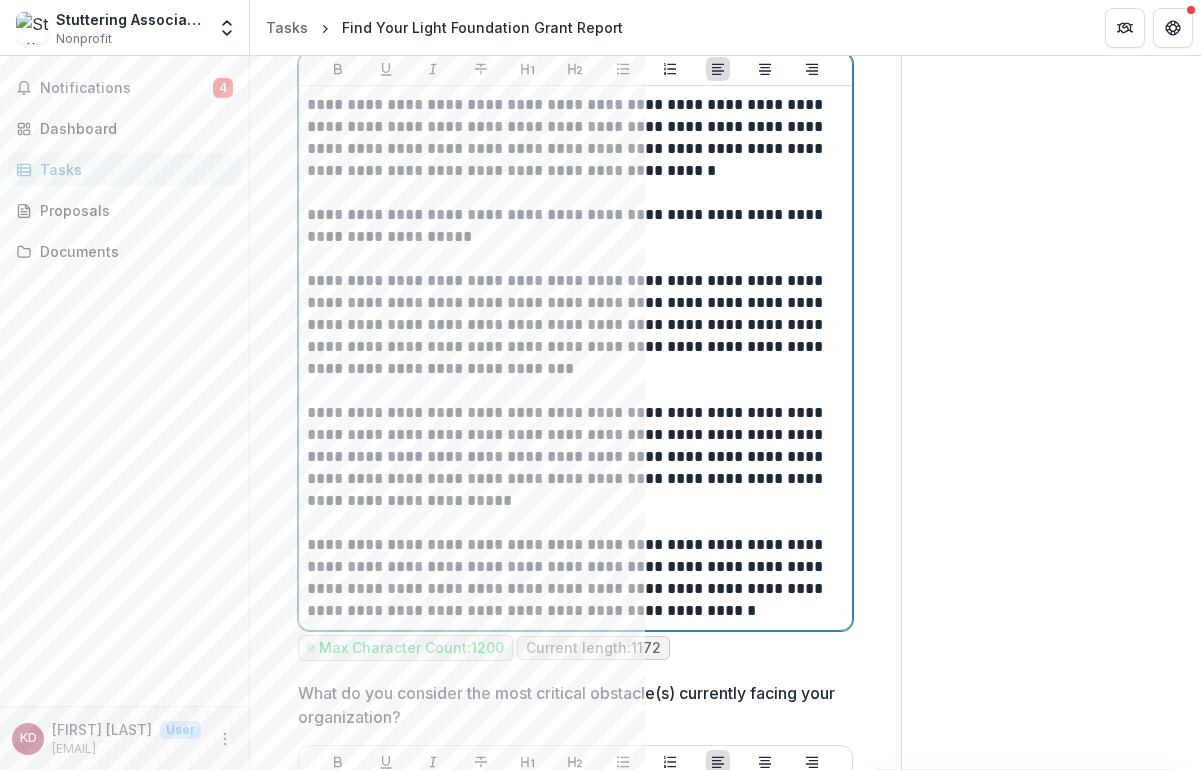 scroll, scrollTop: 2593, scrollLeft: 0, axis: vertical 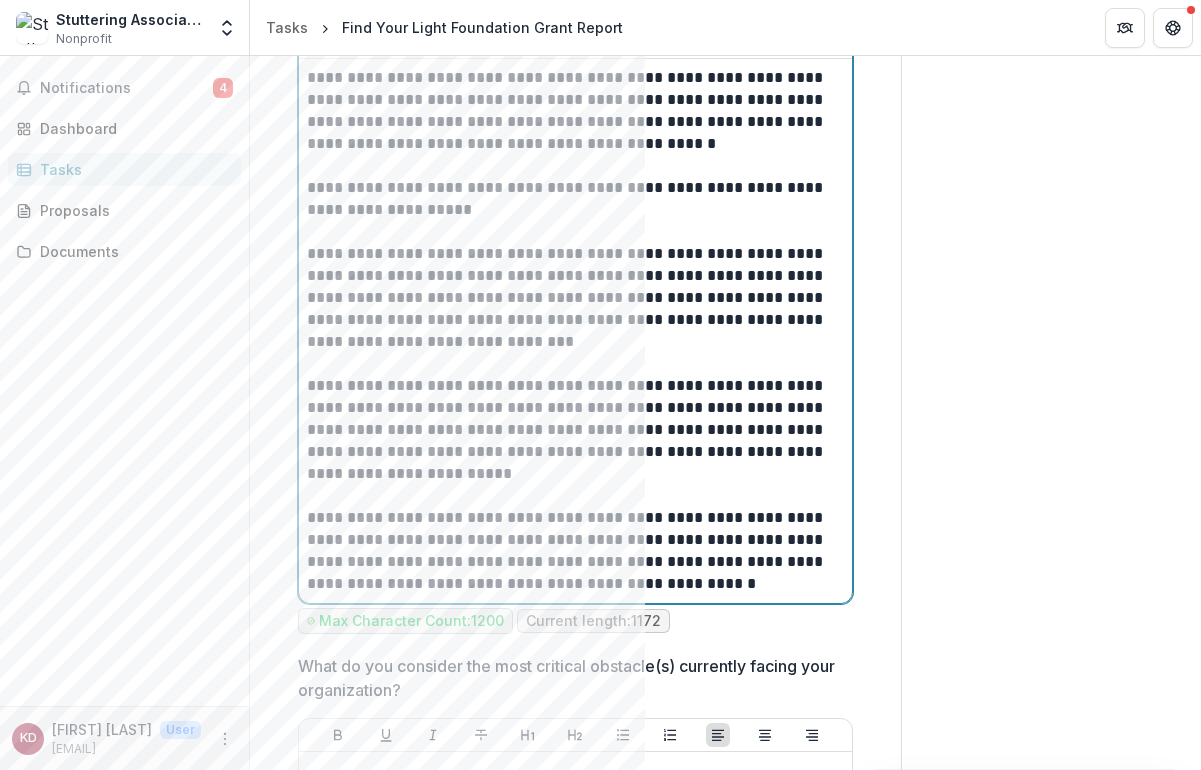 click on "**********" at bounding box center [572, 419] 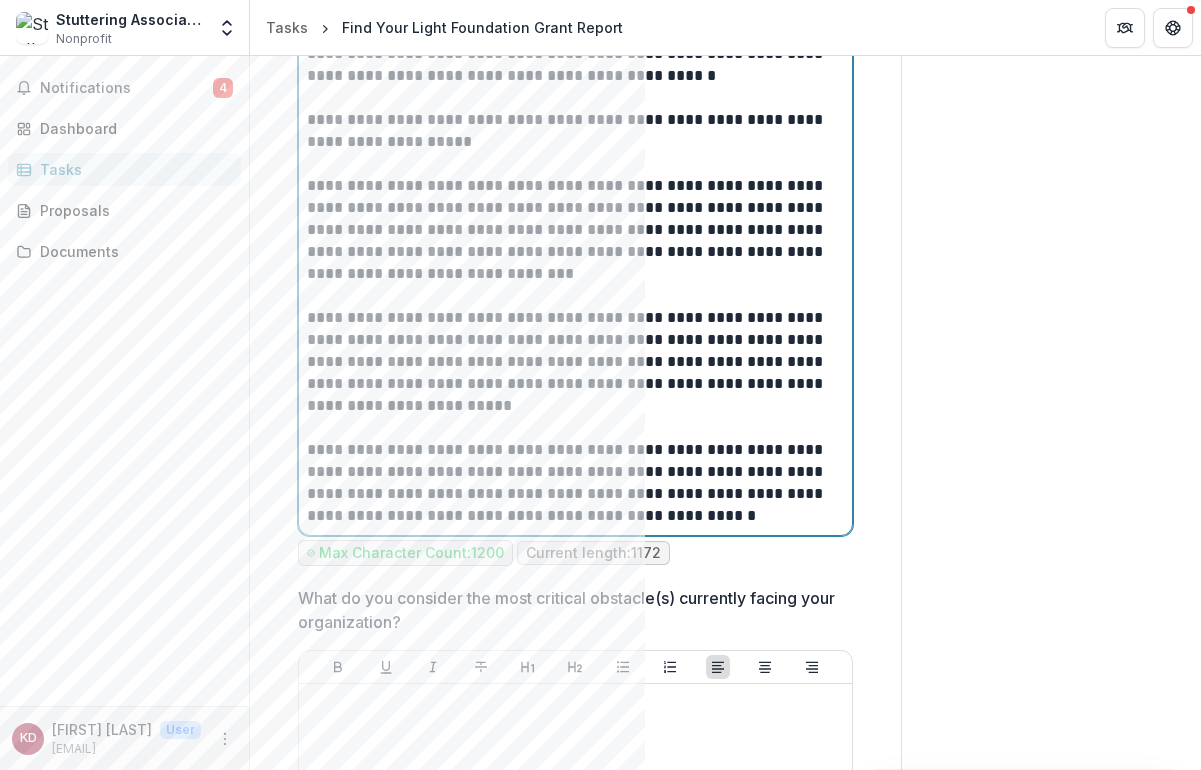 scroll, scrollTop: 2699, scrollLeft: 0, axis: vertical 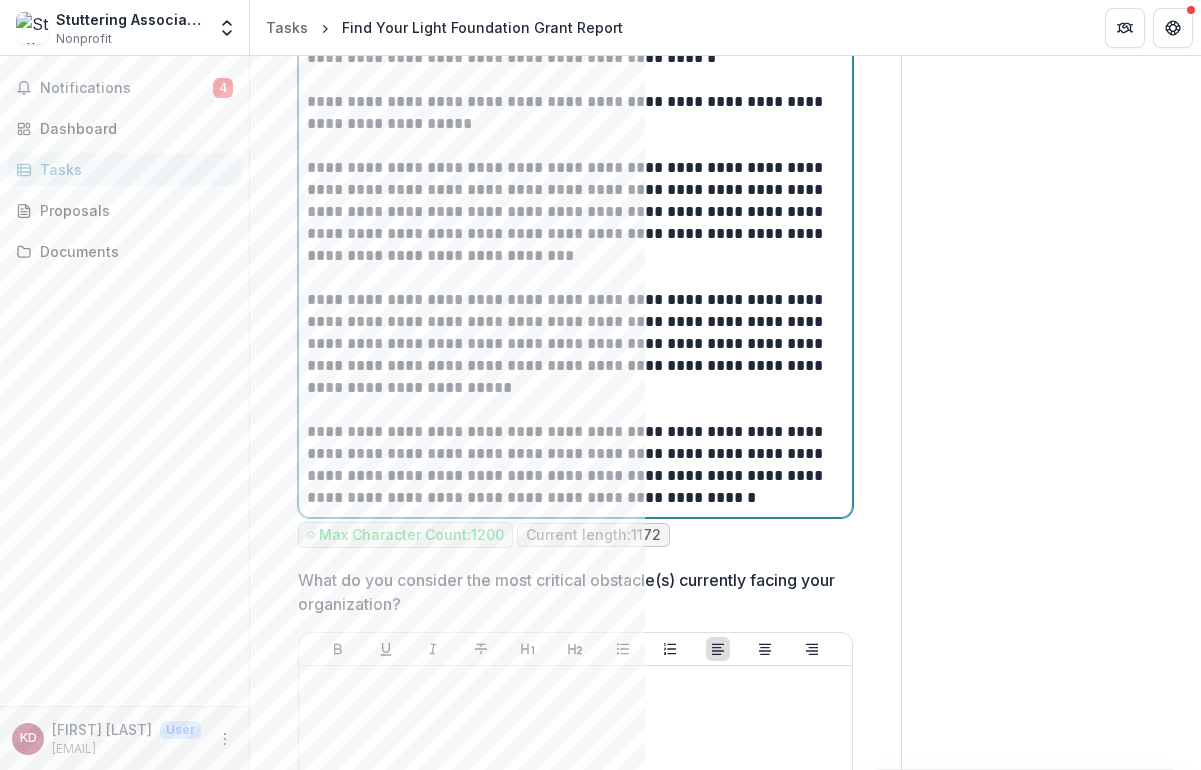 click on "**********" at bounding box center [572, 454] 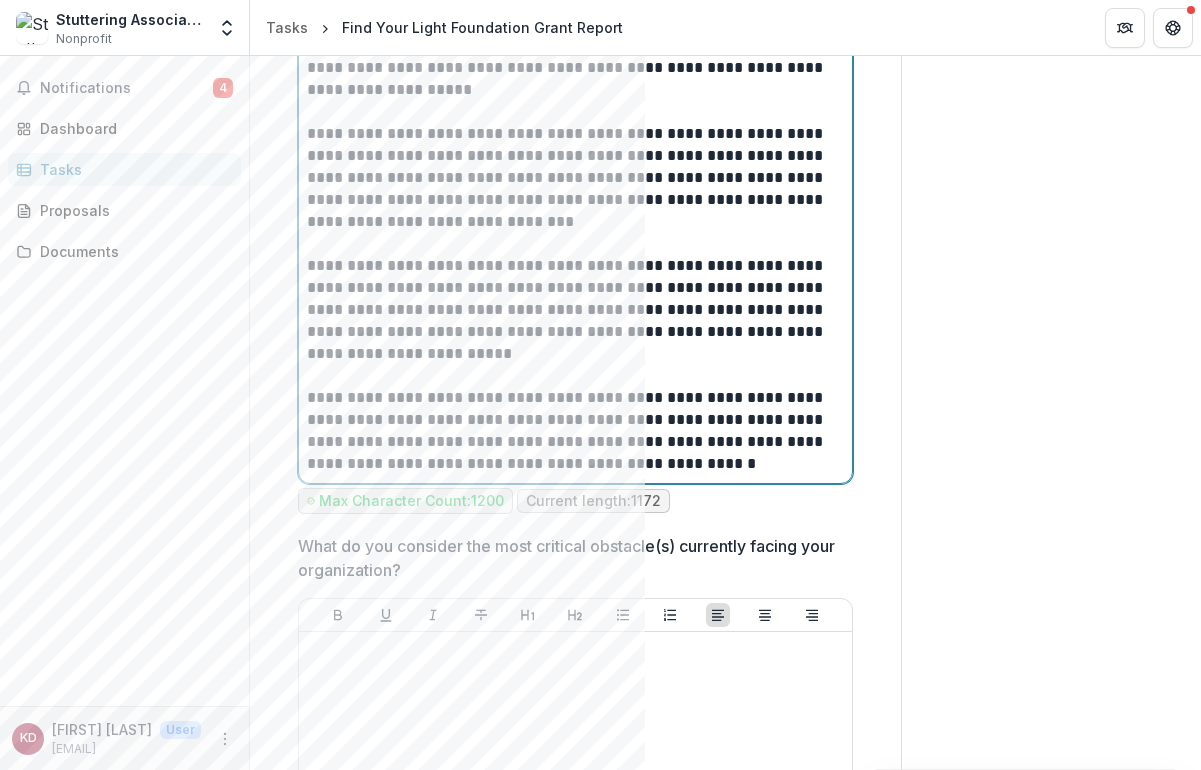 click on "**********" at bounding box center (572, 420) 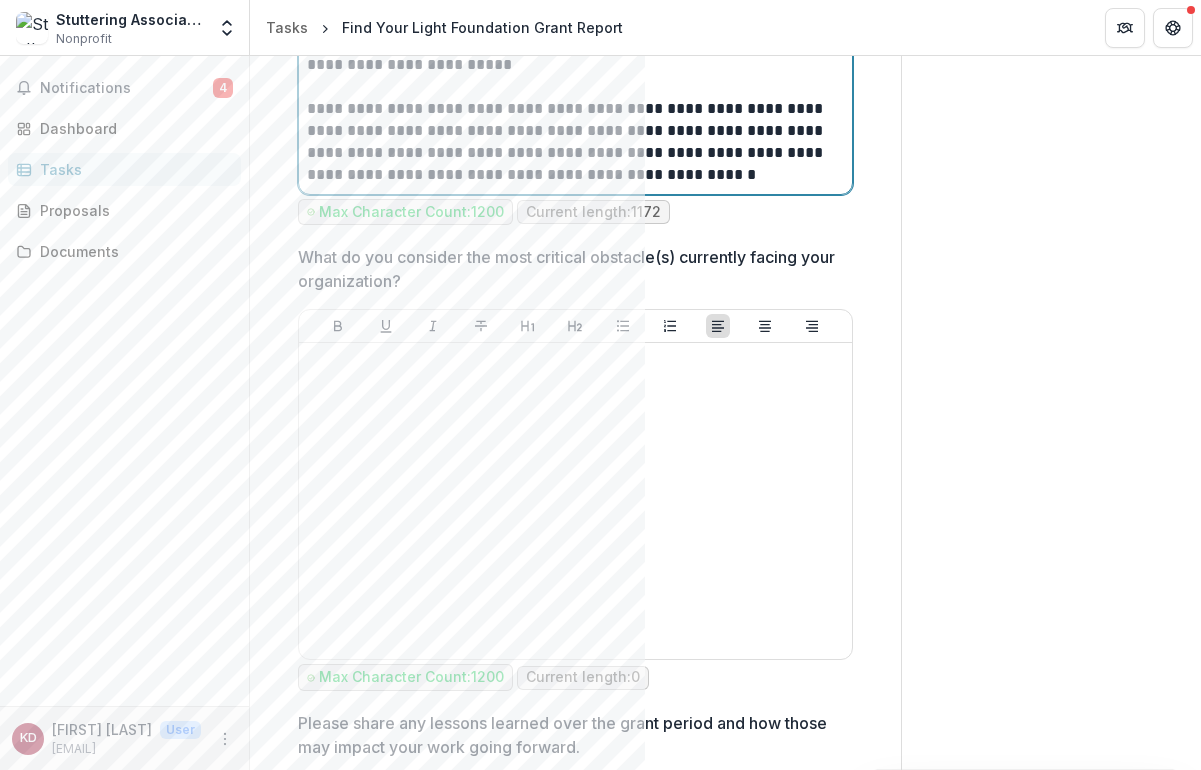 scroll, scrollTop: 3023, scrollLeft: 0, axis: vertical 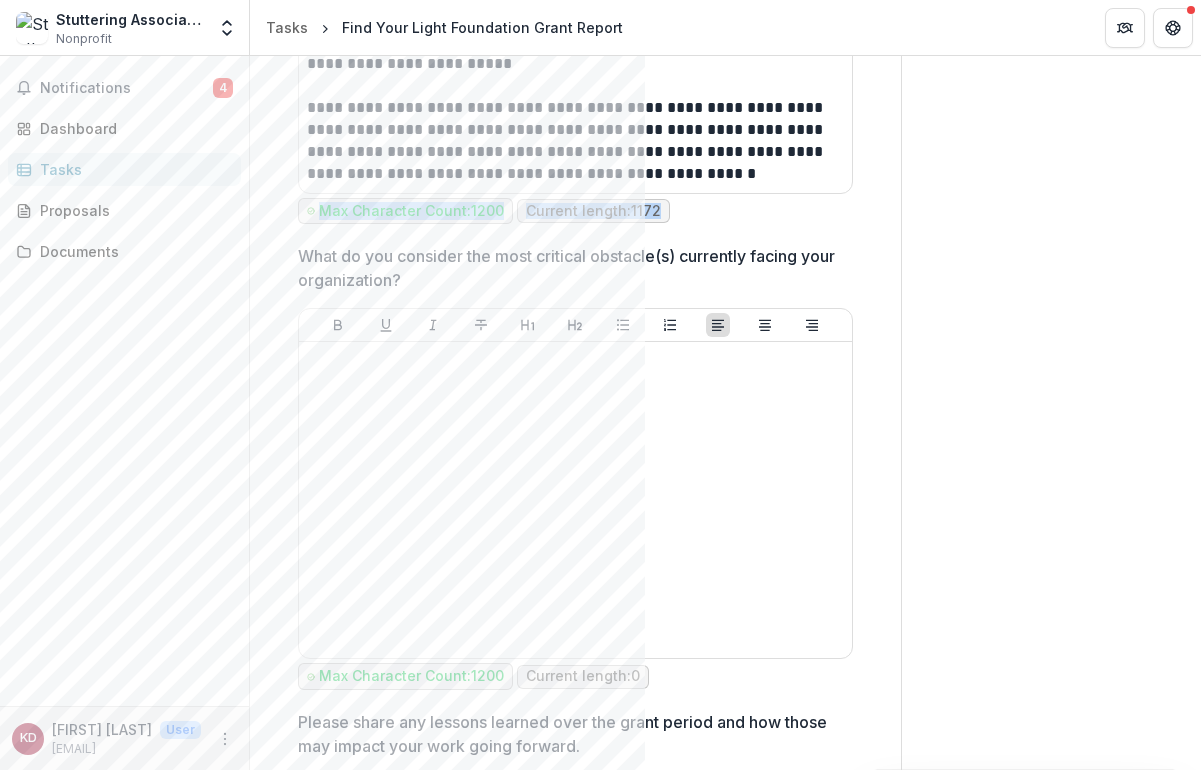 drag, startPoint x: 667, startPoint y: 213, endPoint x: 293, endPoint y: 212, distance: 374.00134 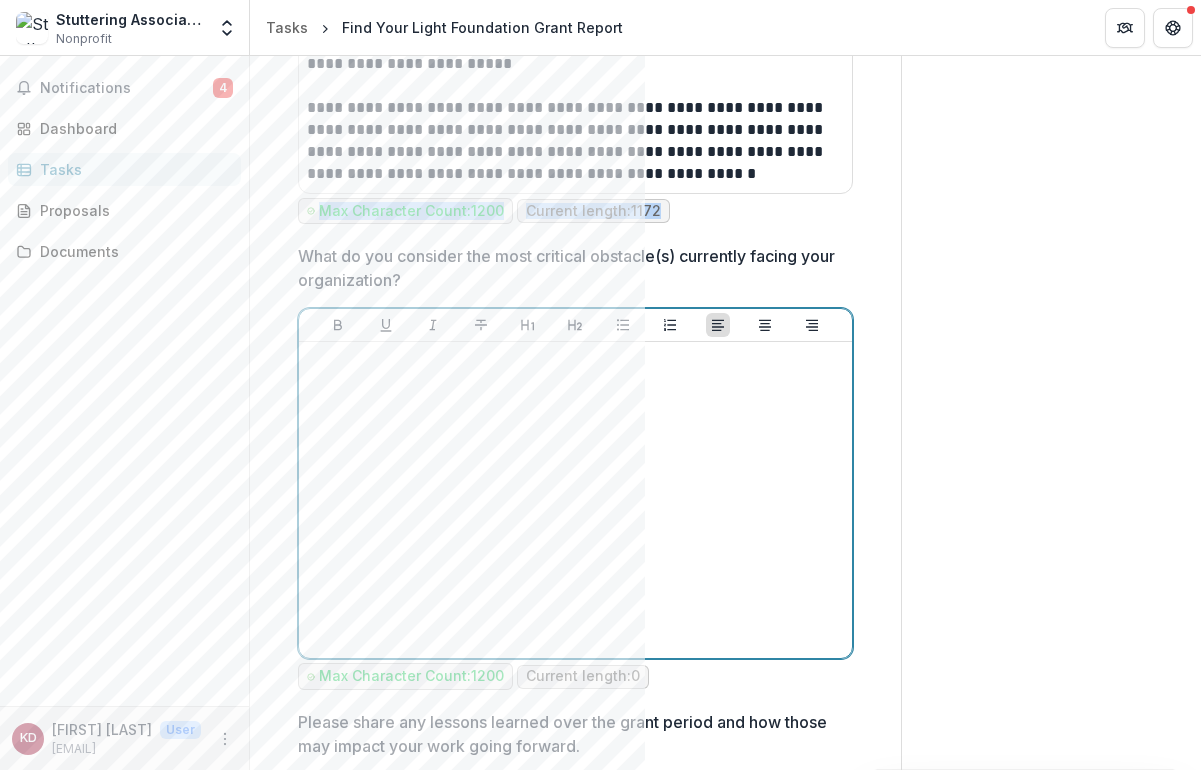 click at bounding box center [575, 500] 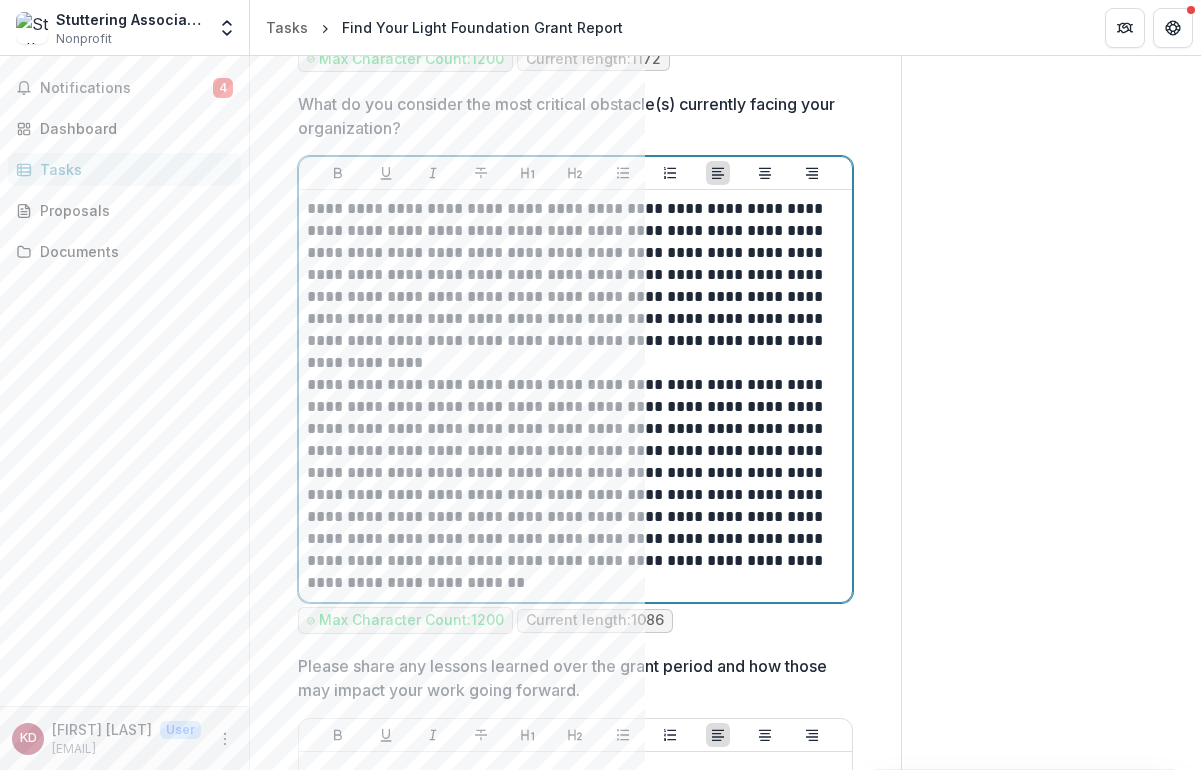 scroll, scrollTop: 3185, scrollLeft: 0, axis: vertical 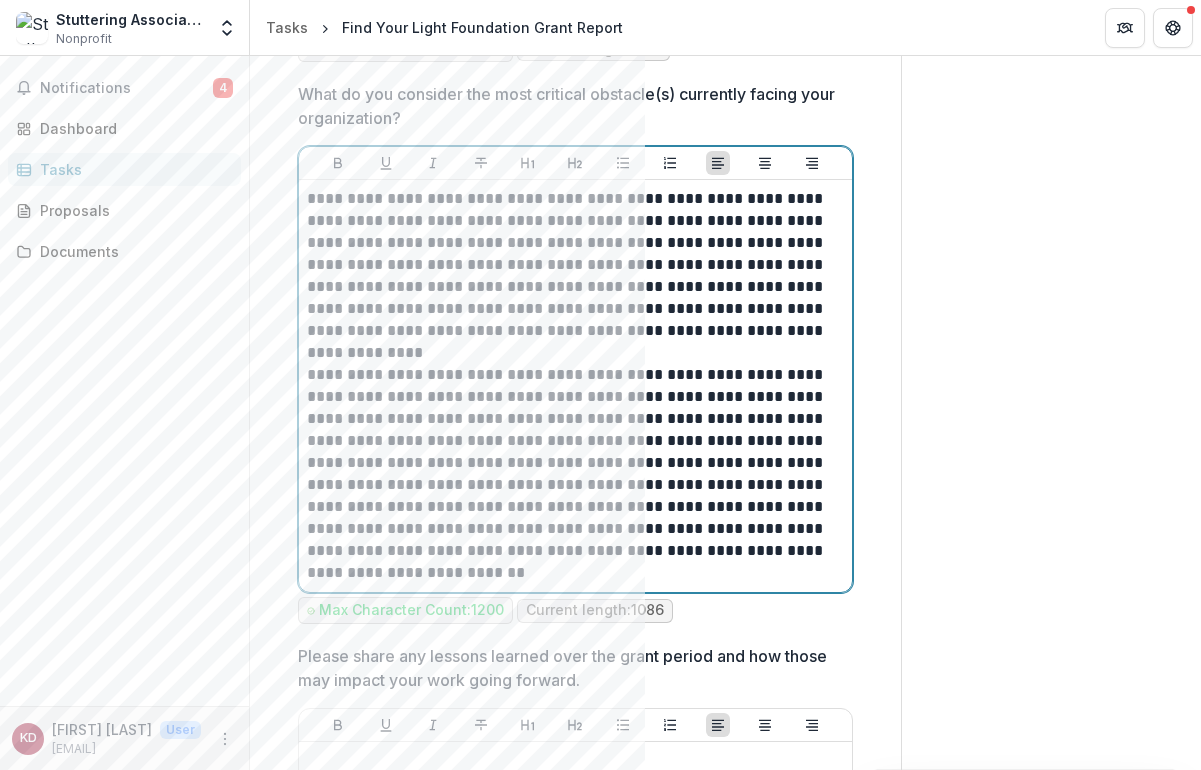 click on "**********" at bounding box center [572, 474] 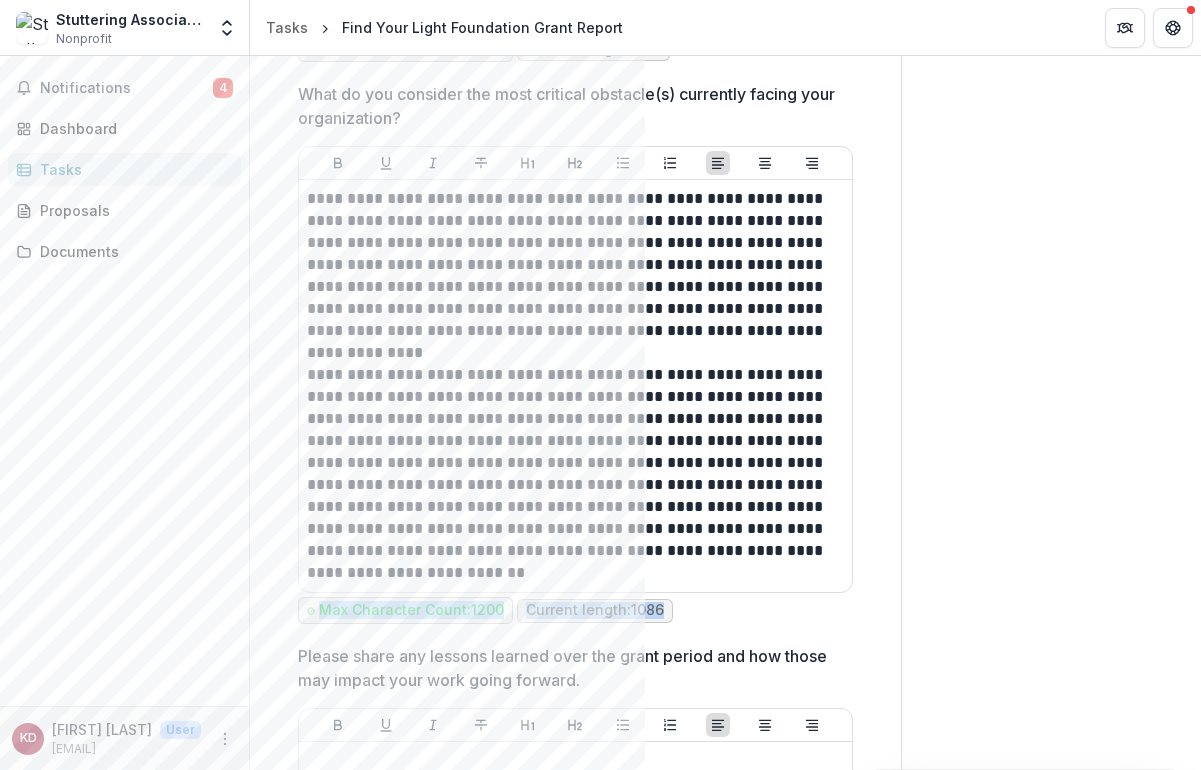 drag, startPoint x: 703, startPoint y: 607, endPoint x: 306, endPoint y: 604, distance: 397.01132 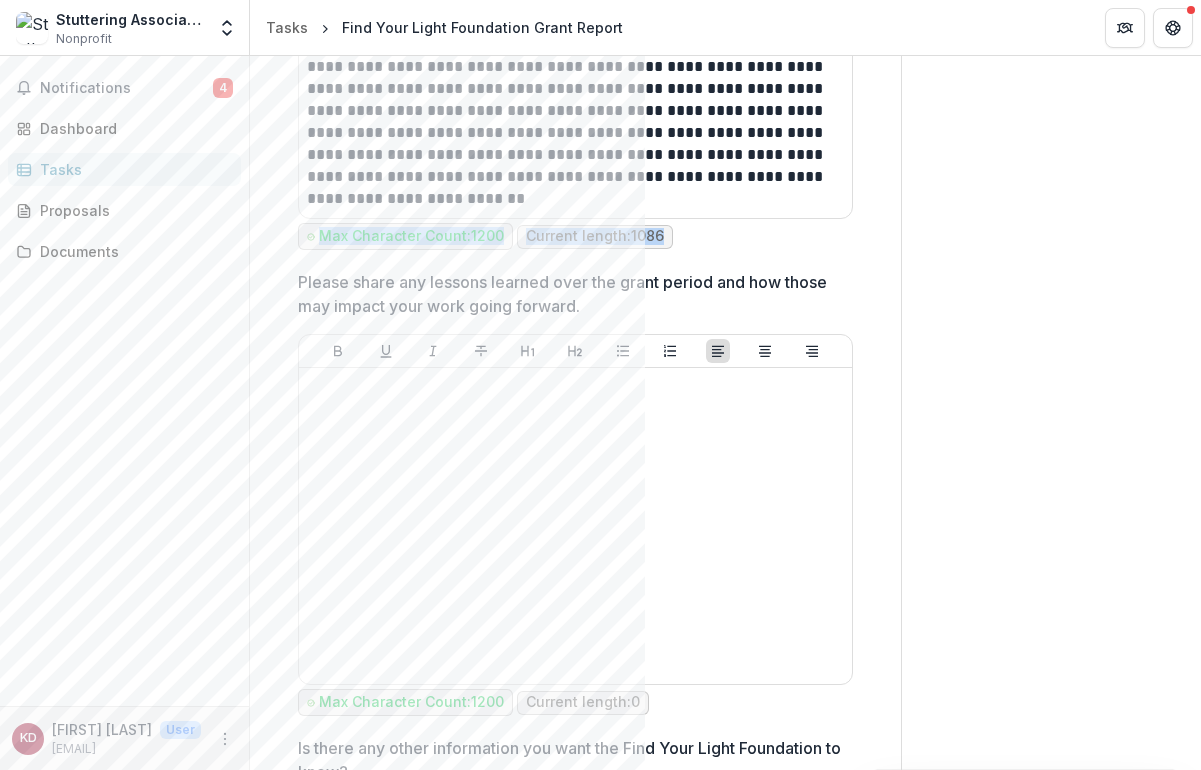 scroll, scrollTop: 3569, scrollLeft: 0, axis: vertical 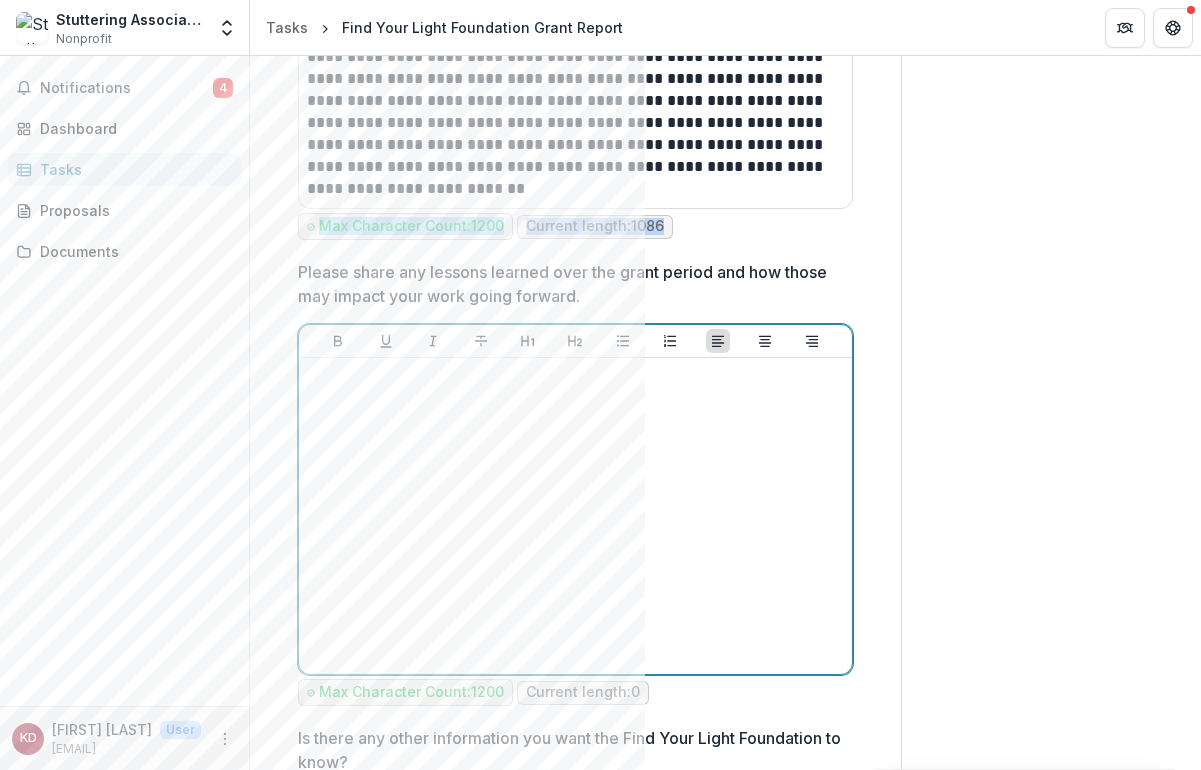 click at bounding box center [575, 377] 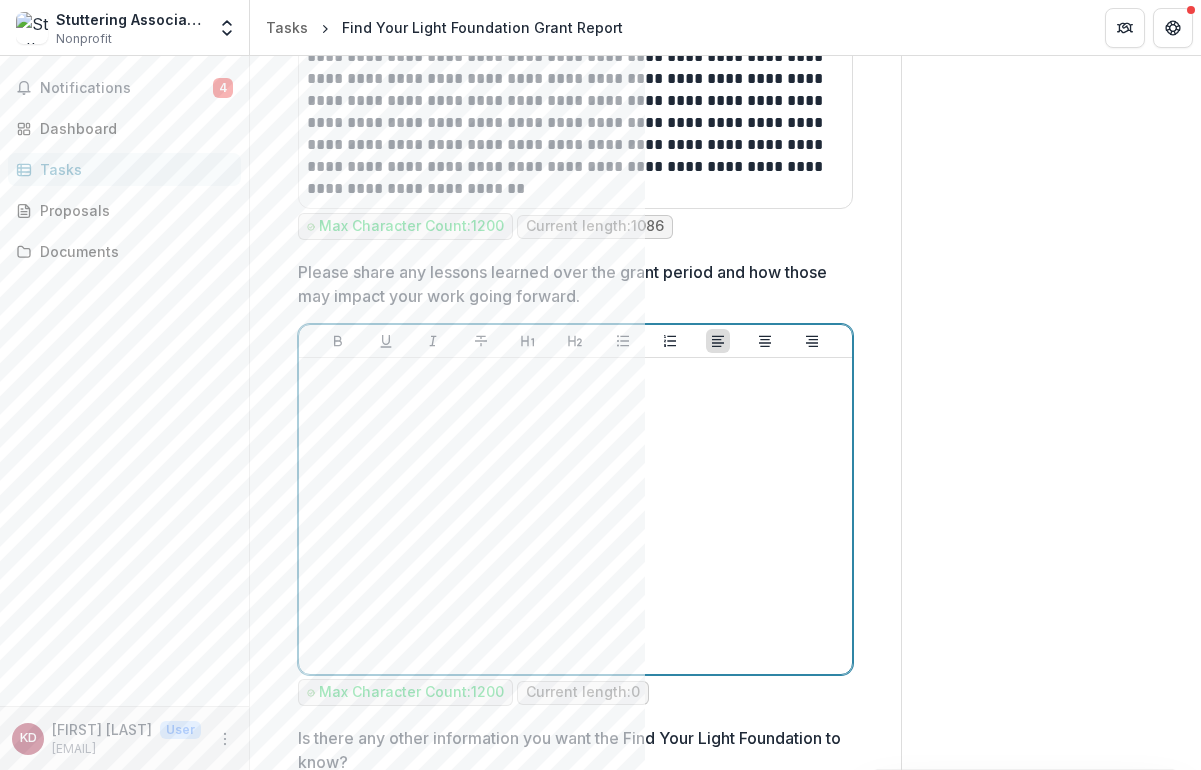 paste 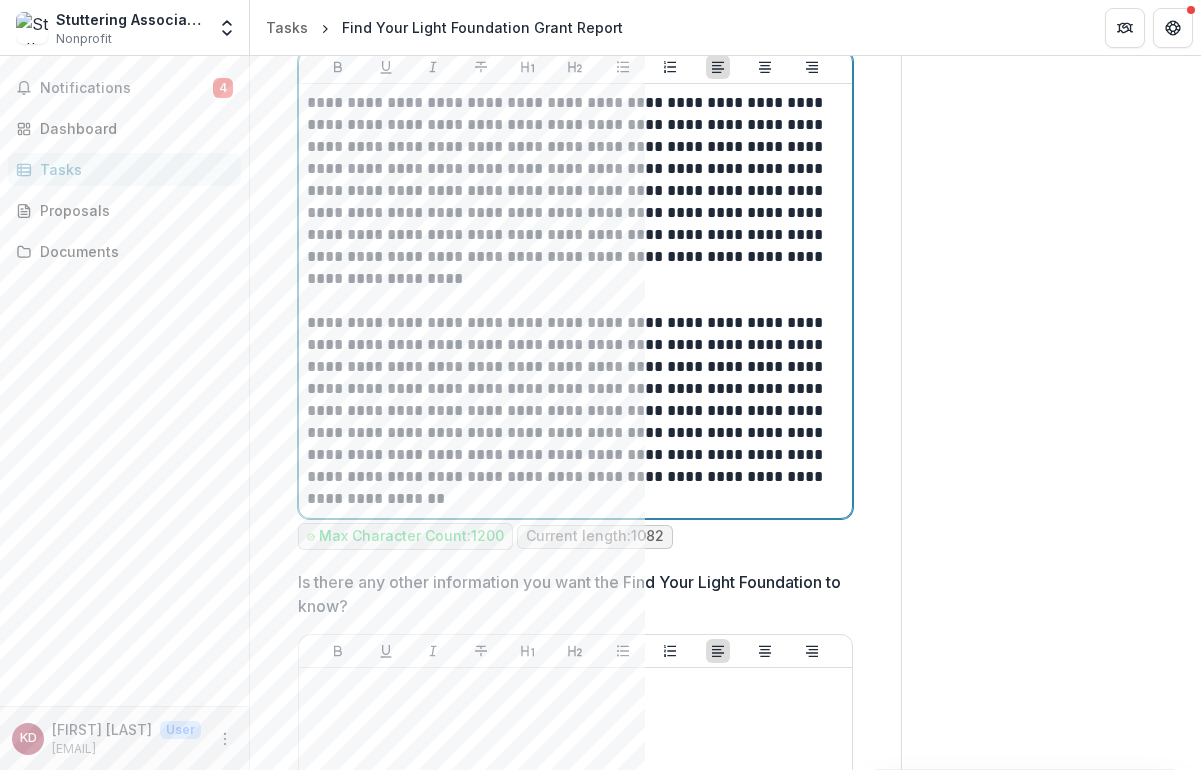 scroll, scrollTop: 3842, scrollLeft: 0, axis: vertical 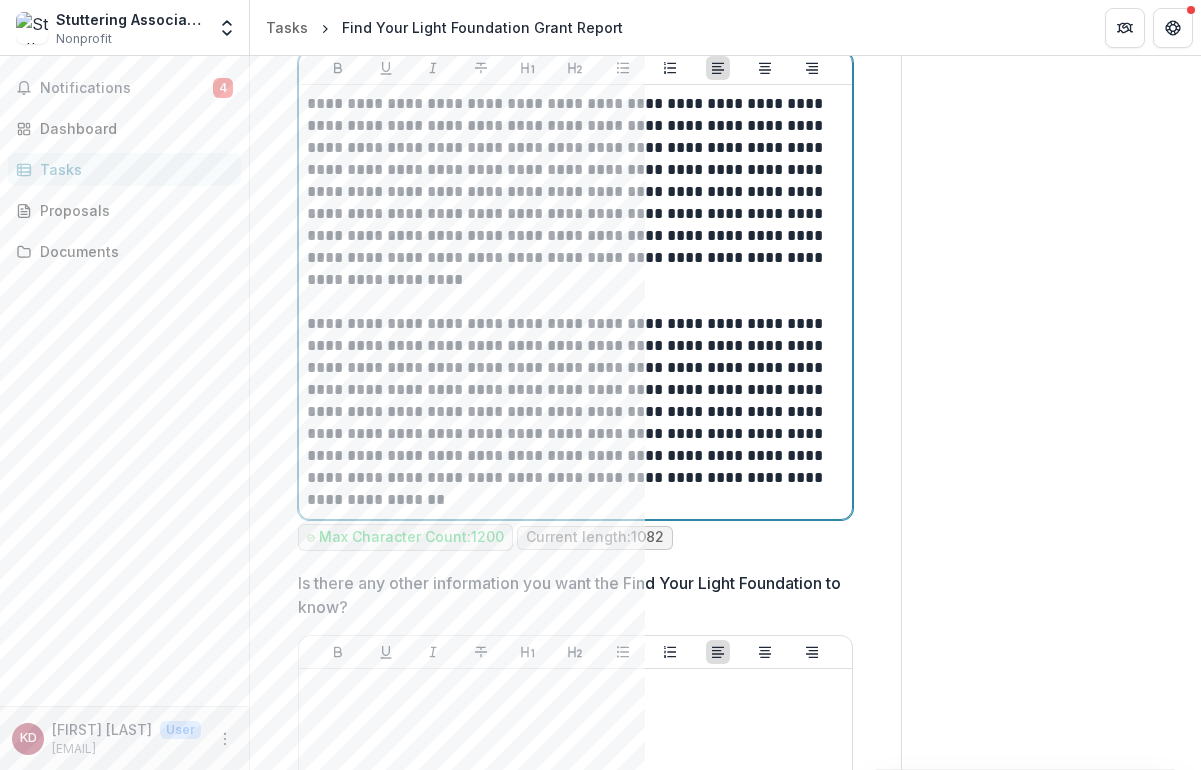 type 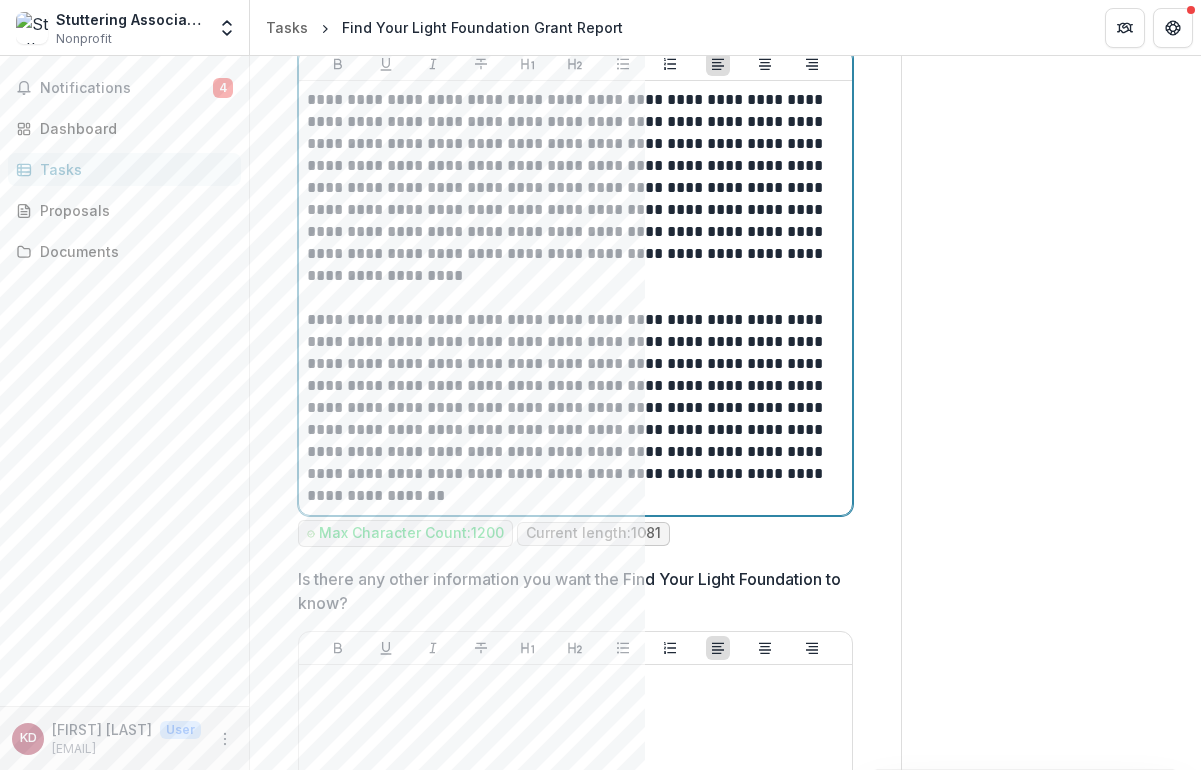 scroll, scrollTop: 3854, scrollLeft: 0, axis: vertical 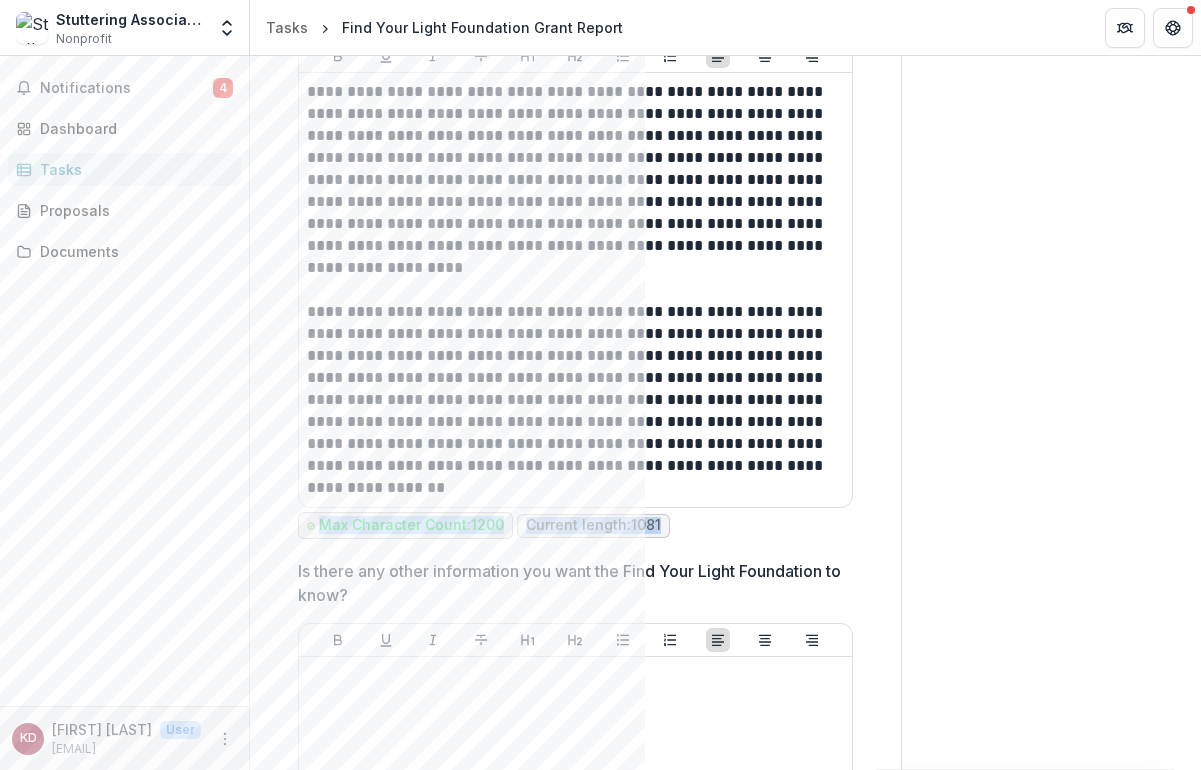 drag, startPoint x: 679, startPoint y: 523, endPoint x: 282, endPoint y: 526, distance: 397.01132 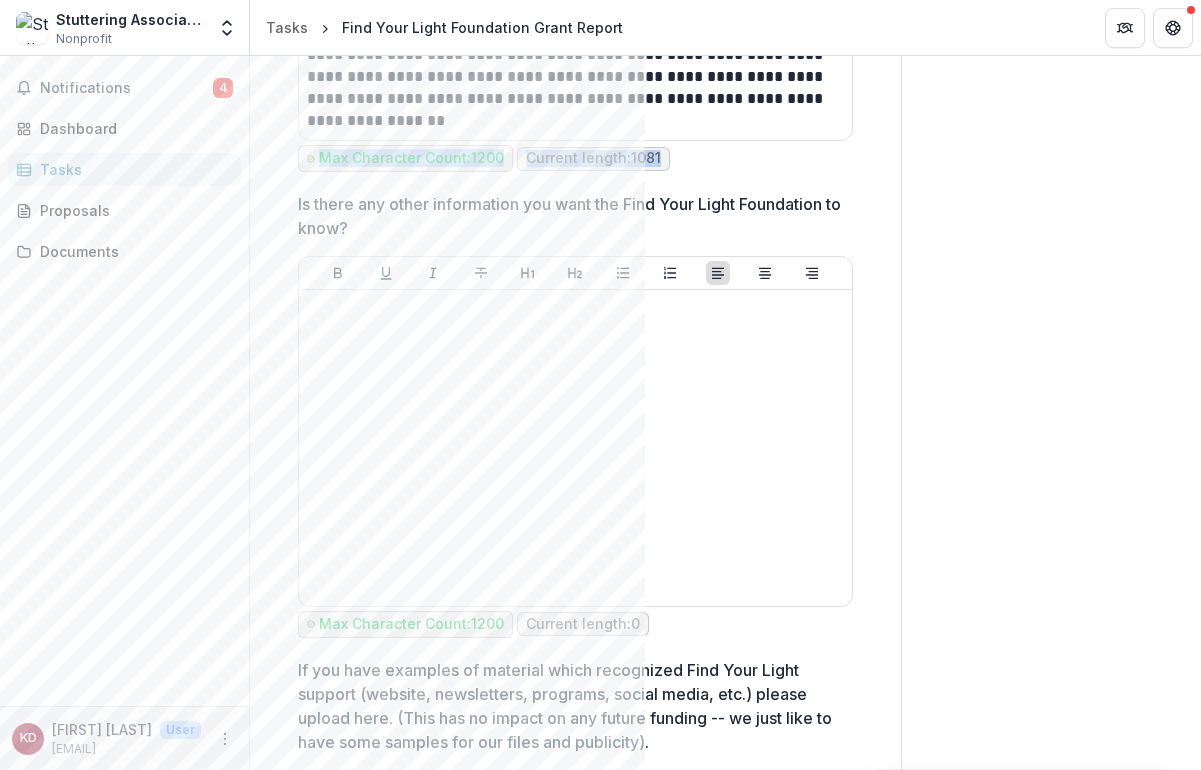 scroll, scrollTop: 4222, scrollLeft: 0, axis: vertical 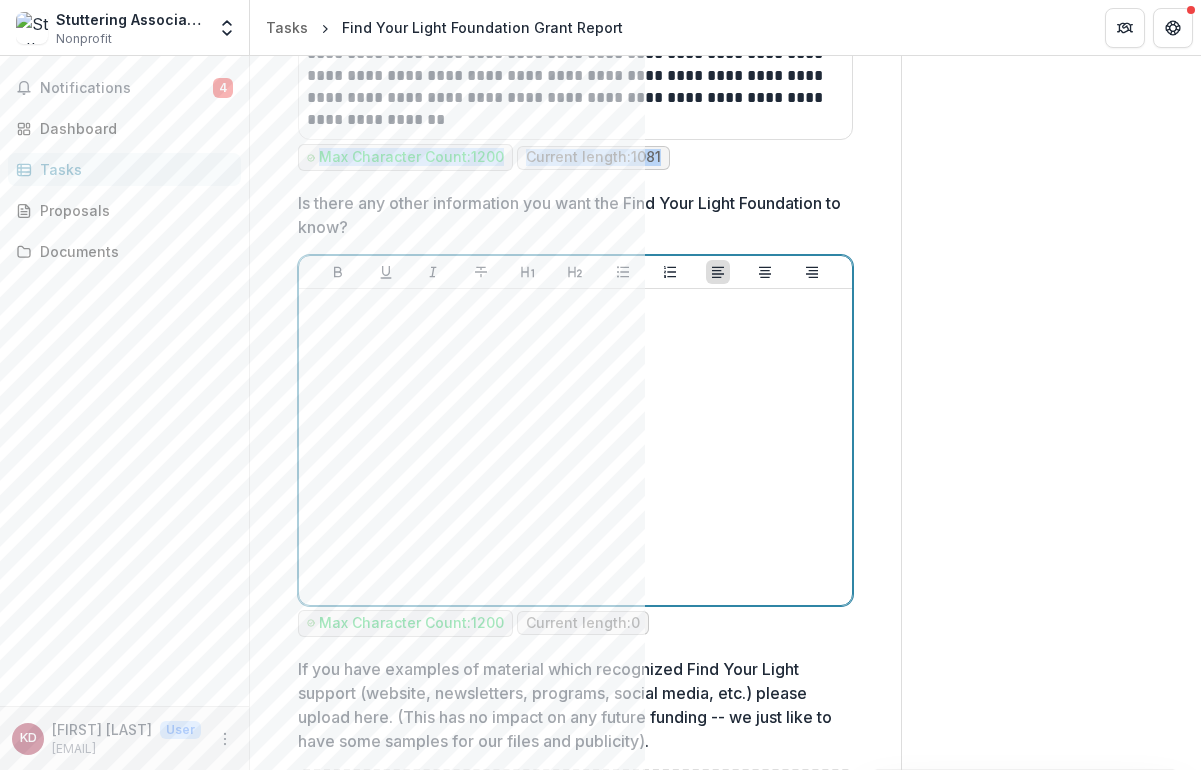 click at bounding box center (575, 447) 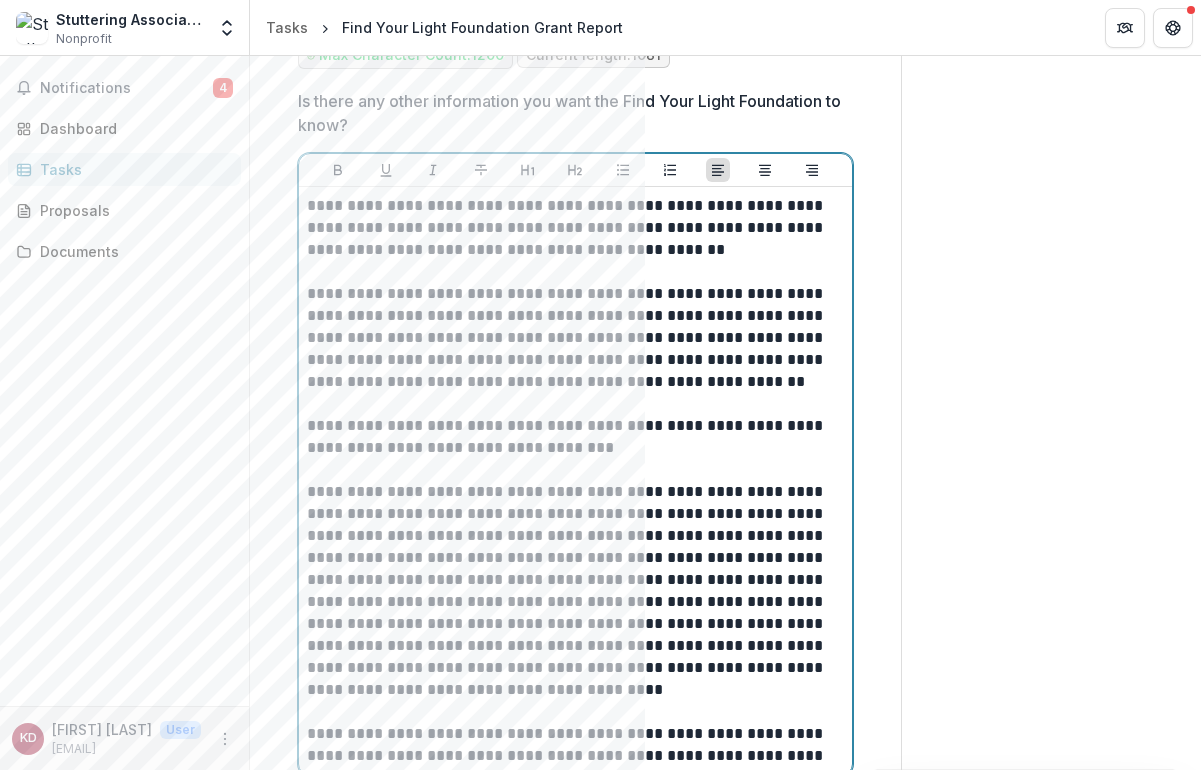 scroll, scrollTop: 4488, scrollLeft: 0, axis: vertical 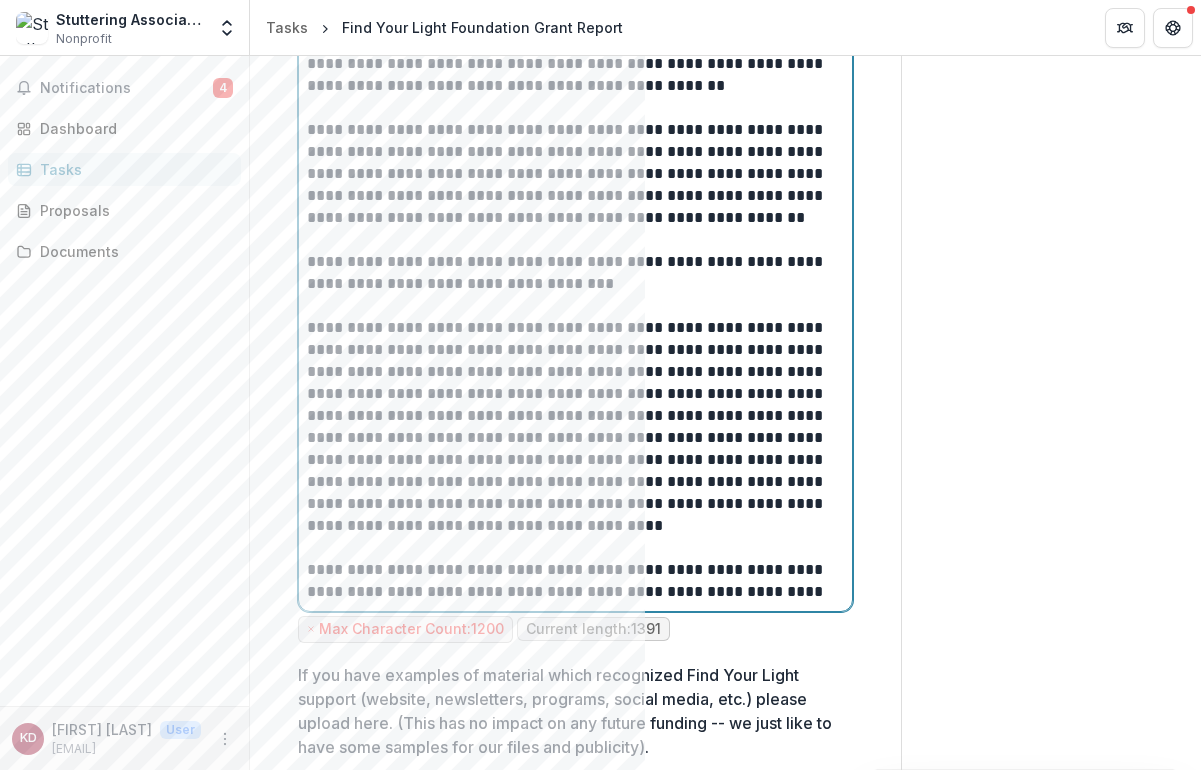 click on "**********" at bounding box center [572, 427] 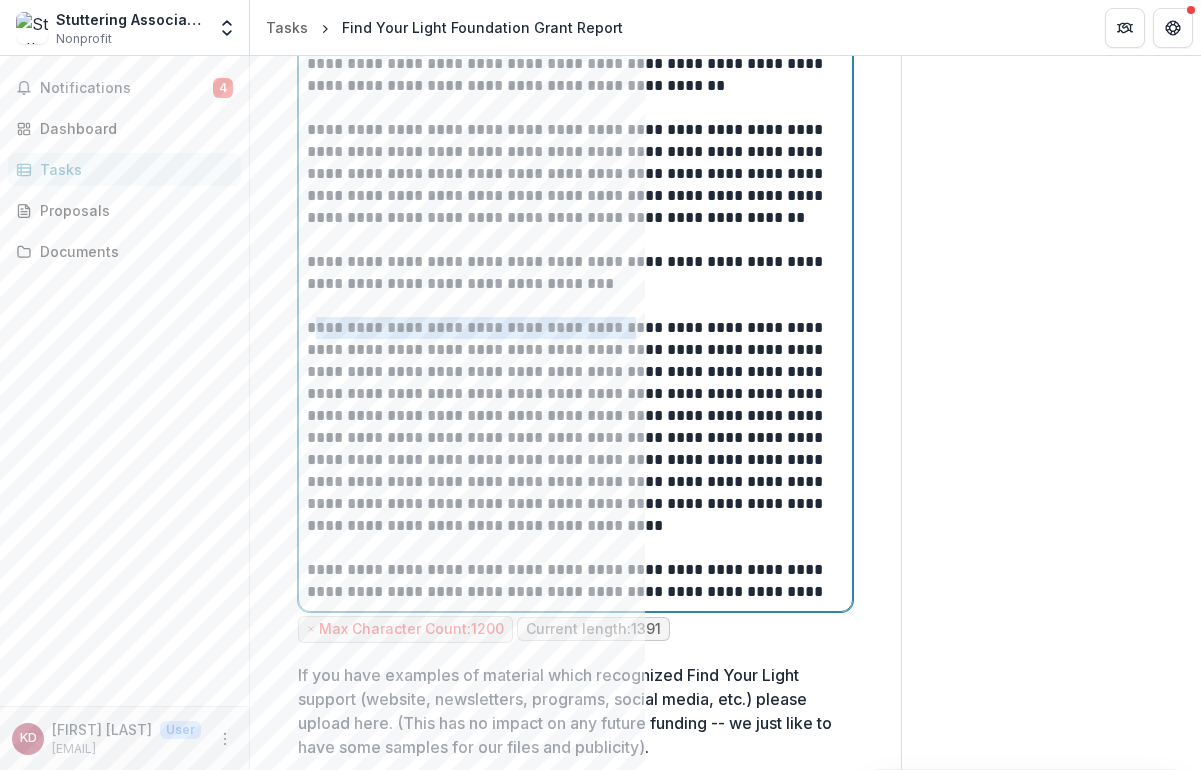 drag, startPoint x: 646, startPoint y: 329, endPoint x: 312, endPoint y: 326, distance: 334.01346 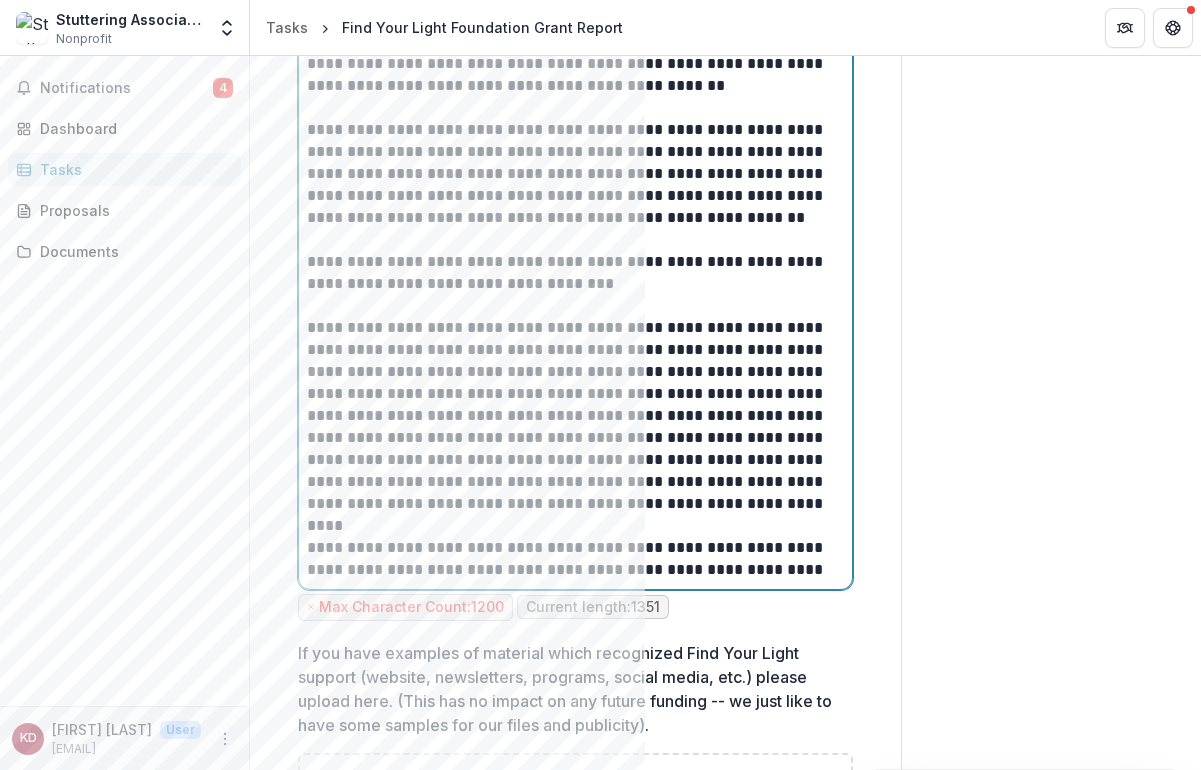 click on "**********" at bounding box center (572, 416) 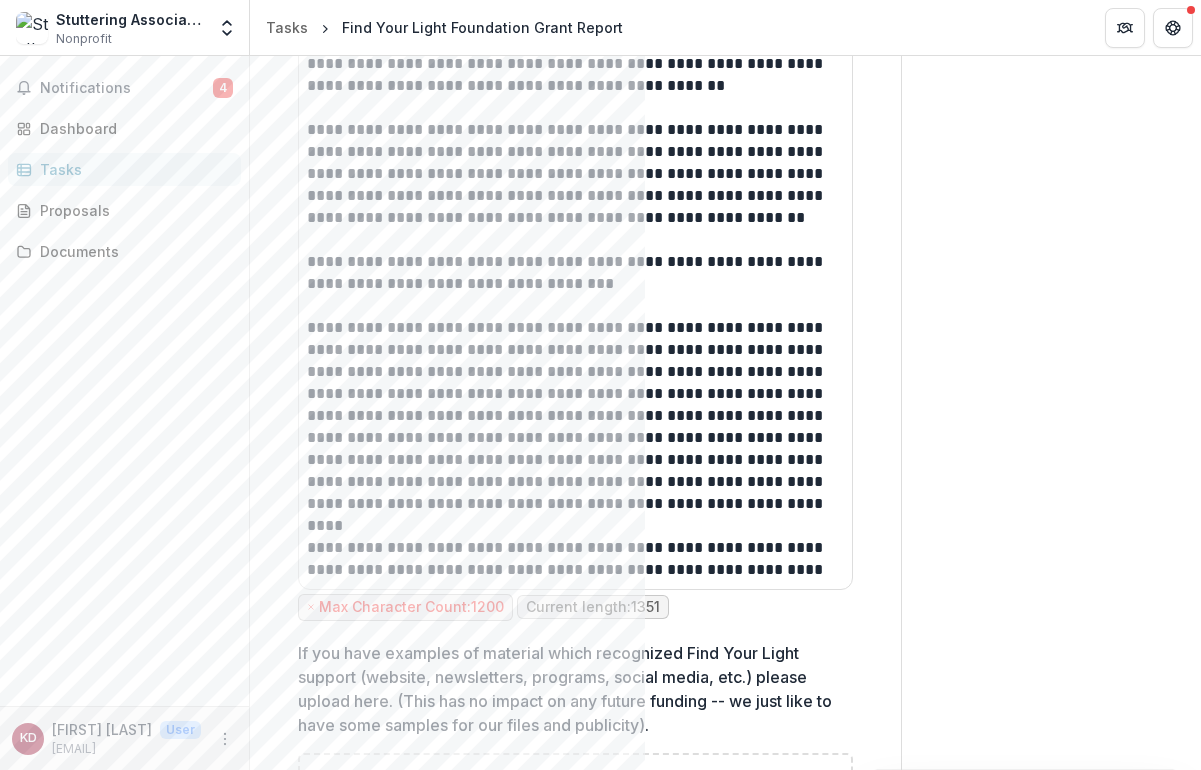 click on "Max Character Count:  1200 Current length:  1351" at bounding box center [575, 607] 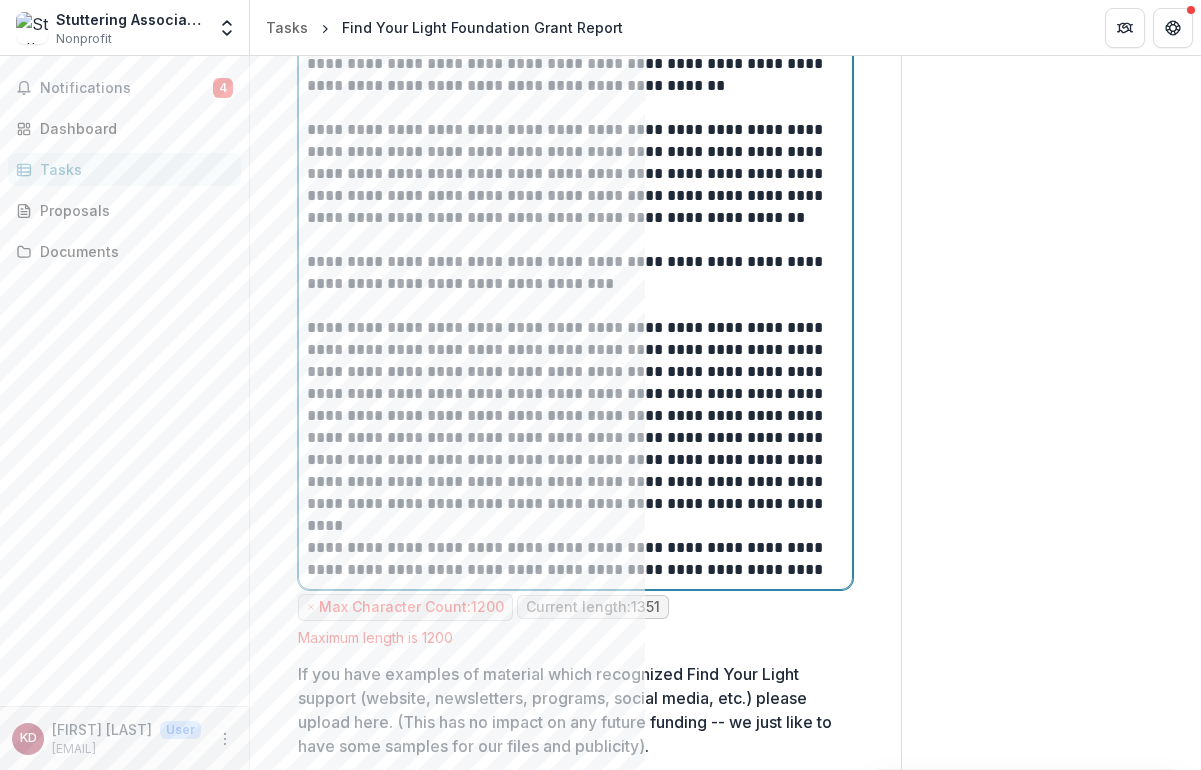 click on "**********" at bounding box center (572, 416) 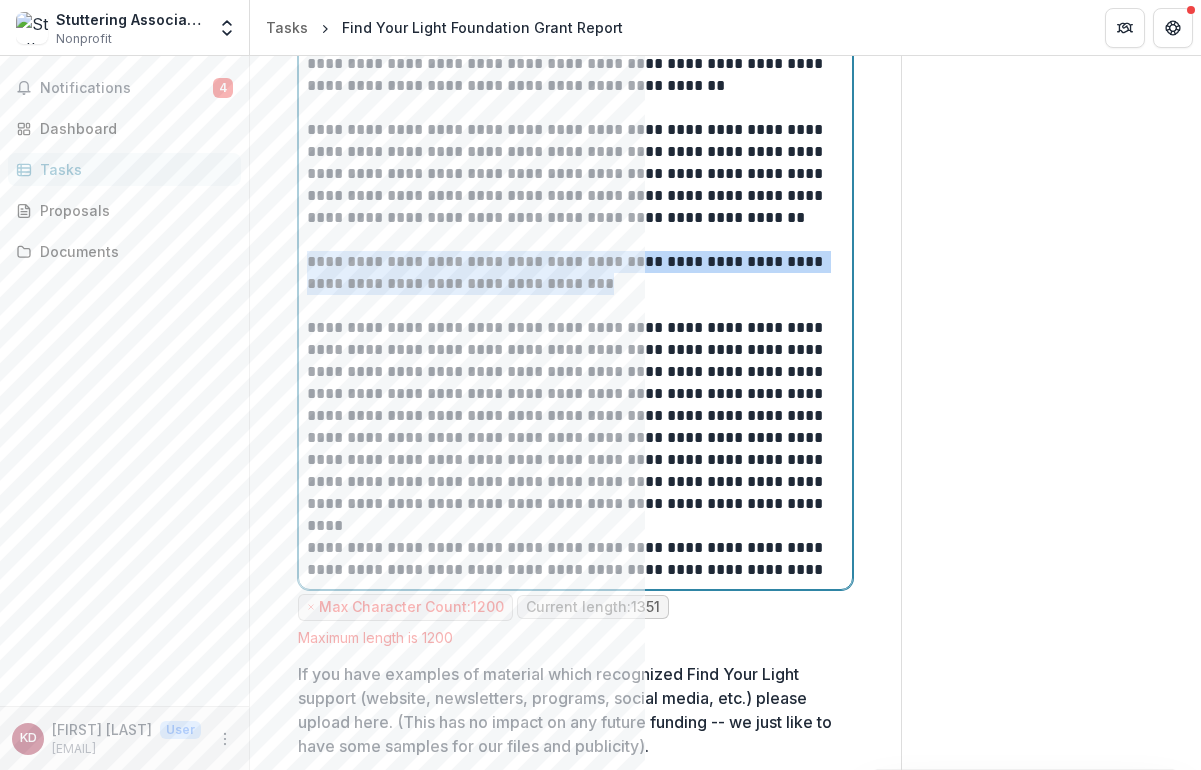 drag, startPoint x: 656, startPoint y: 282, endPoint x: 309, endPoint y: 254, distance: 348.12784 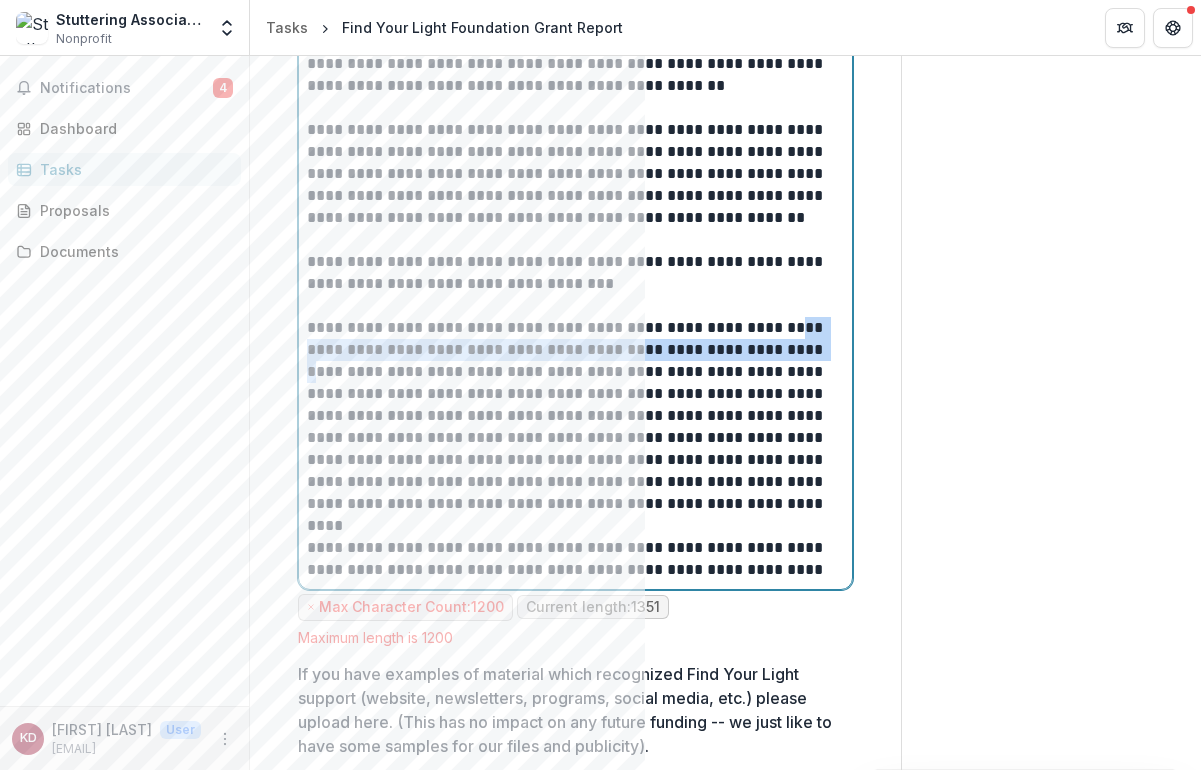 drag, startPoint x: 766, startPoint y: 330, endPoint x: 783, endPoint y: 347, distance: 24.04163 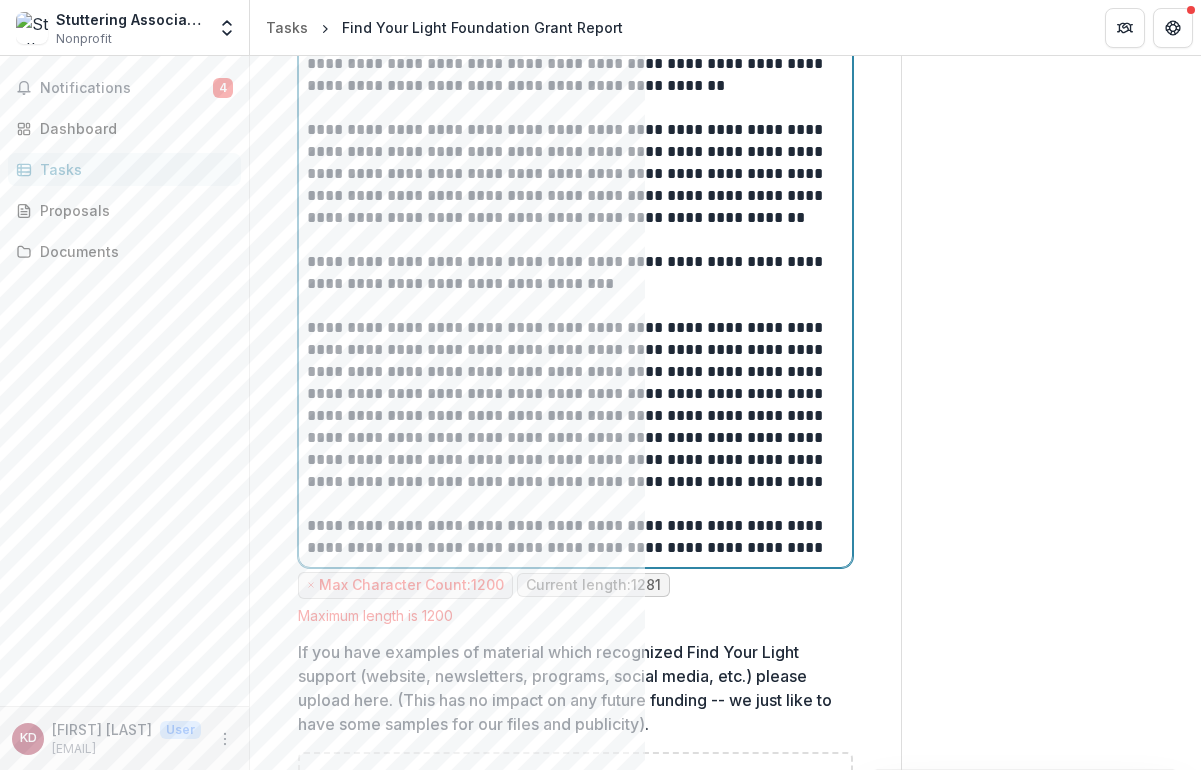 type 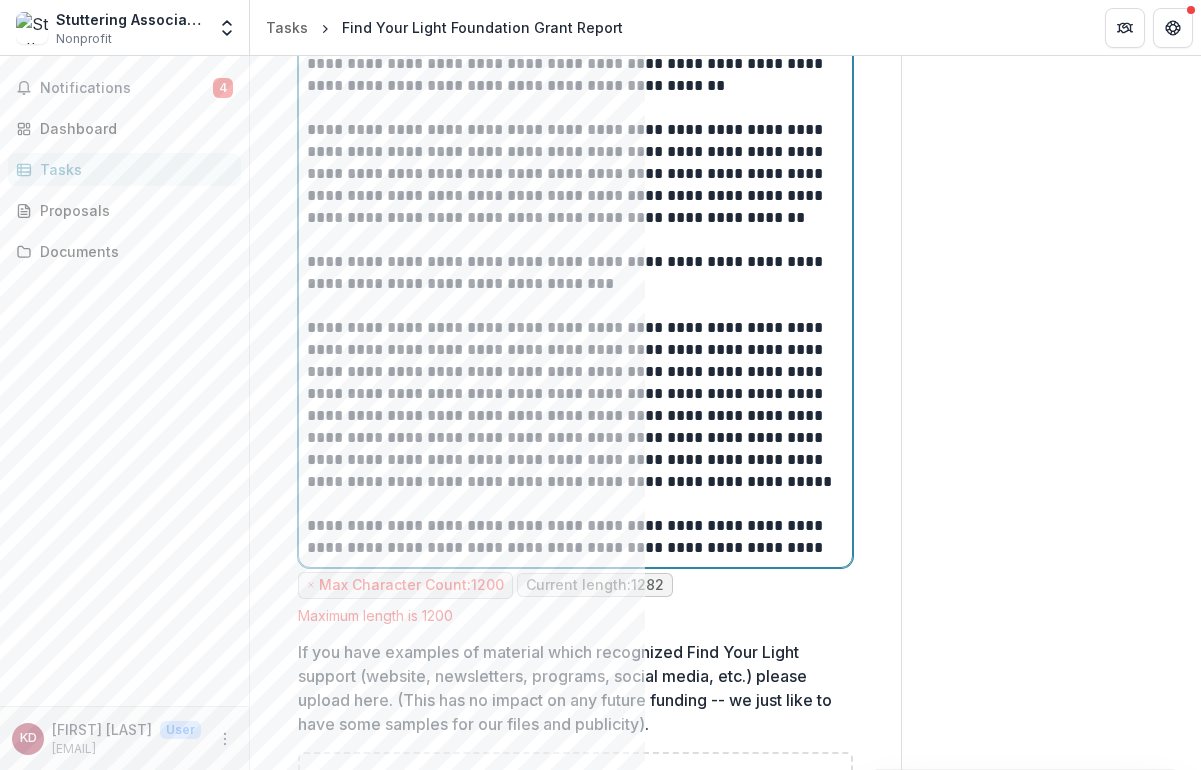 click on "**********" at bounding box center (572, 405) 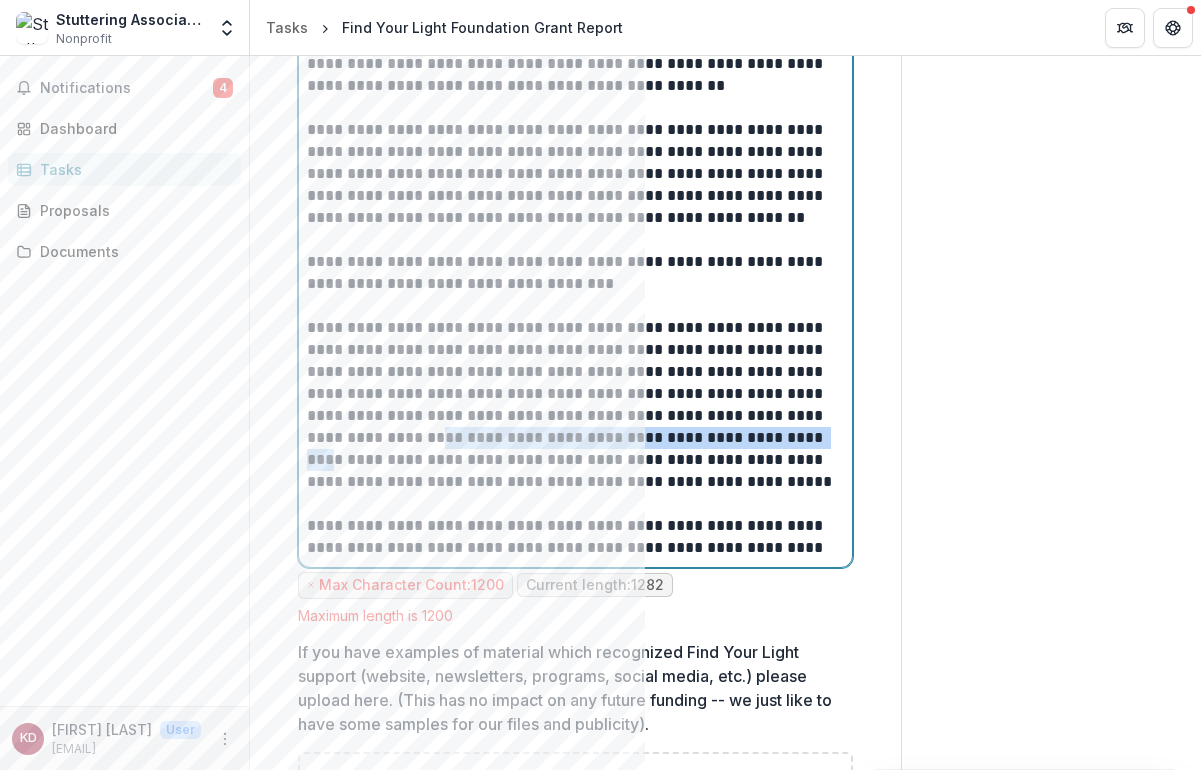 drag, startPoint x: 808, startPoint y: 418, endPoint x: 677, endPoint y: 429, distance: 131.46101 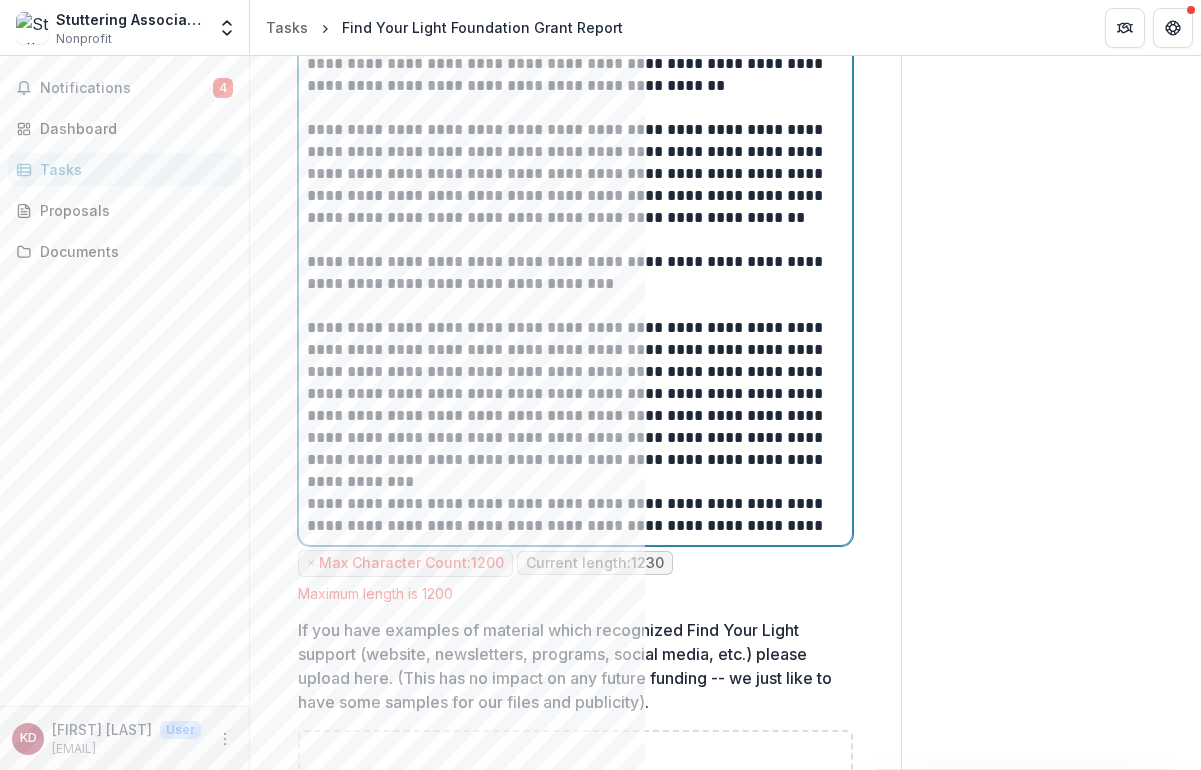 click on "**********" at bounding box center (572, 394) 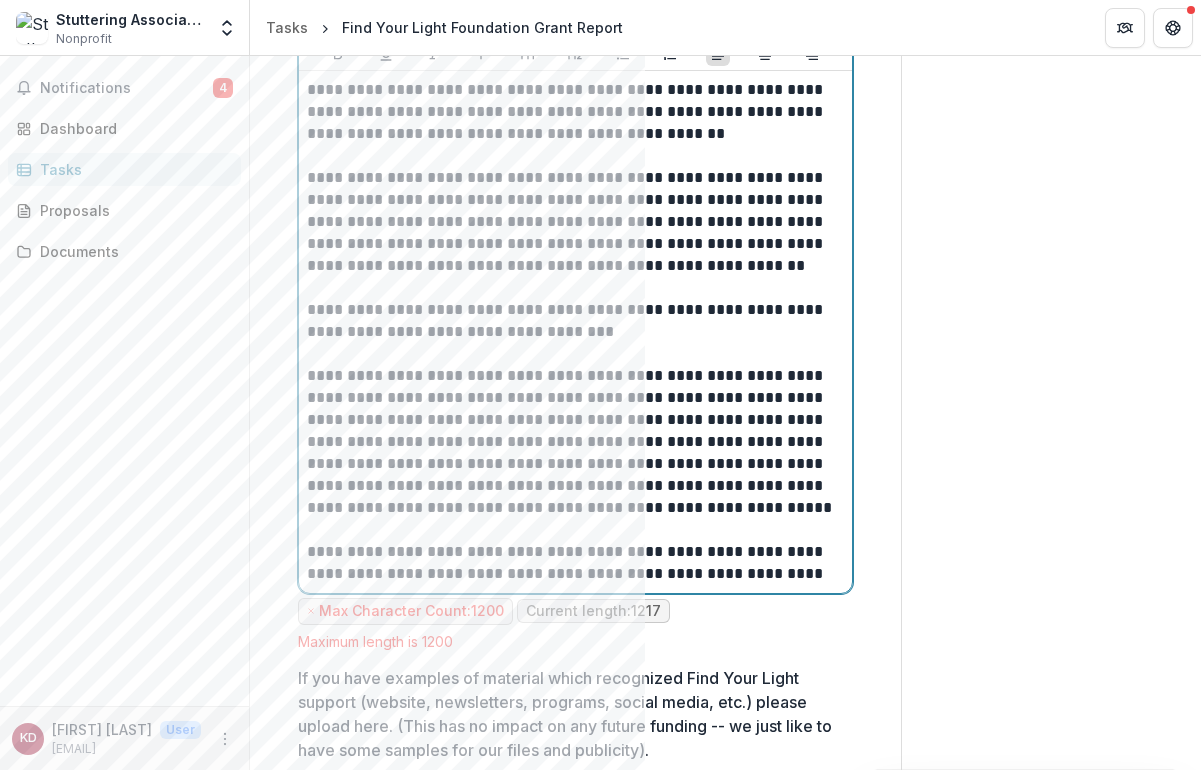scroll, scrollTop: 4410, scrollLeft: 0, axis: vertical 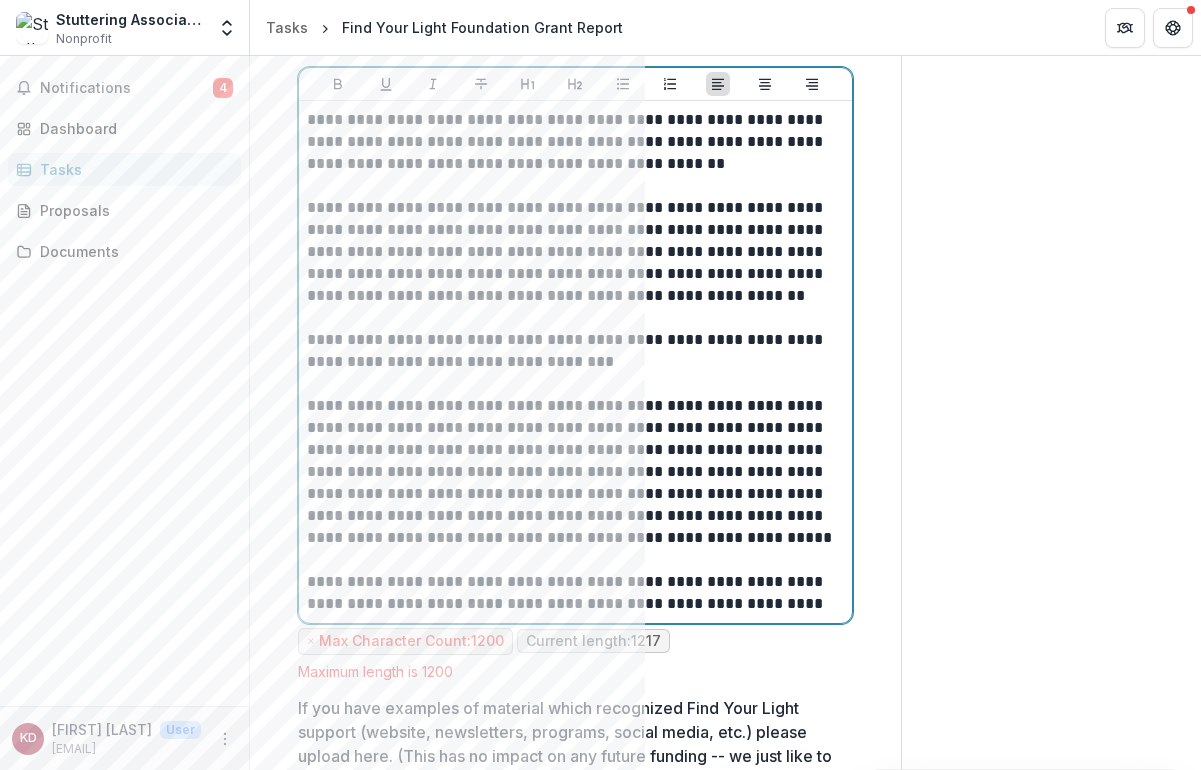 click on "**********" at bounding box center (572, 252) 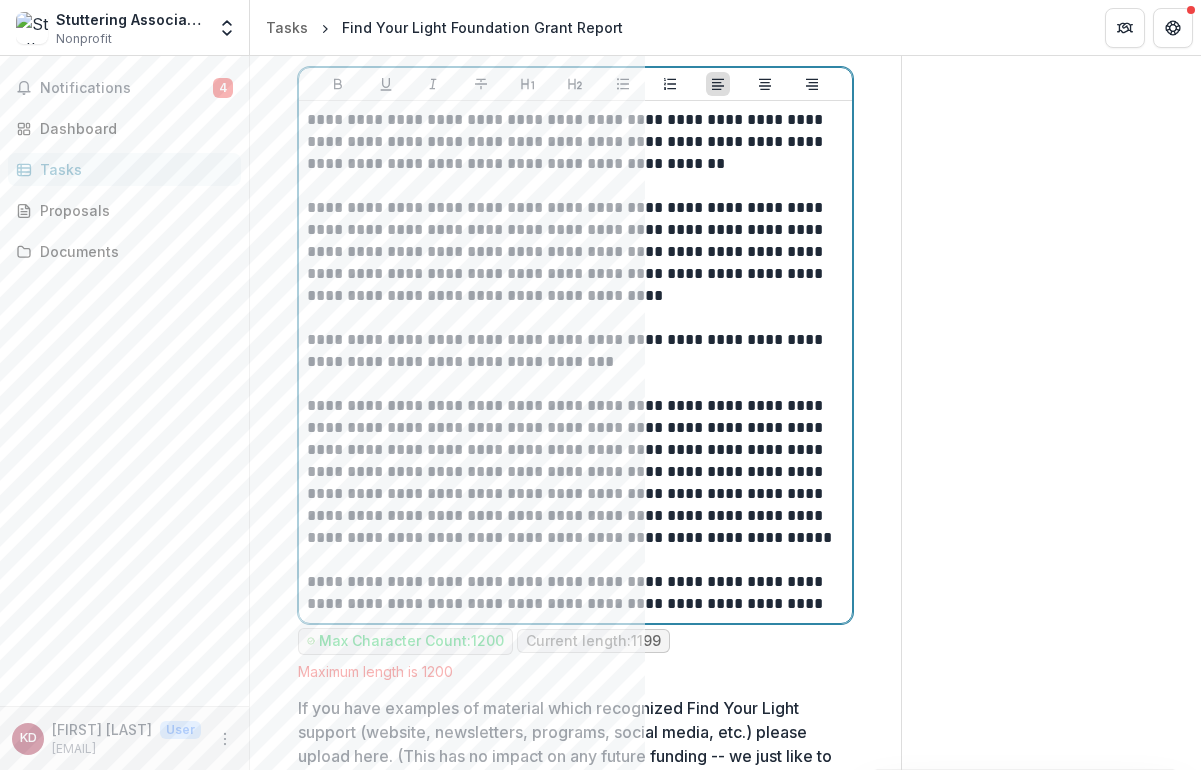 click on "**********" at bounding box center [572, 252] 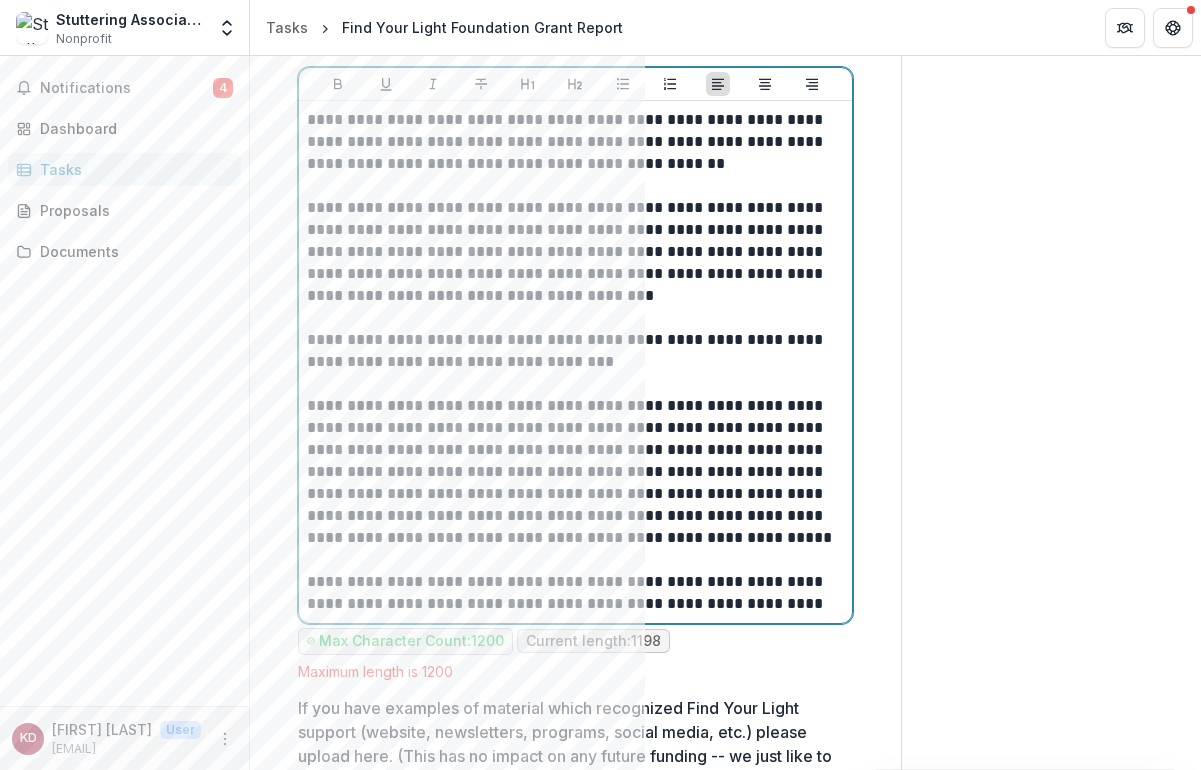 click on "**********" at bounding box center (572, 252) 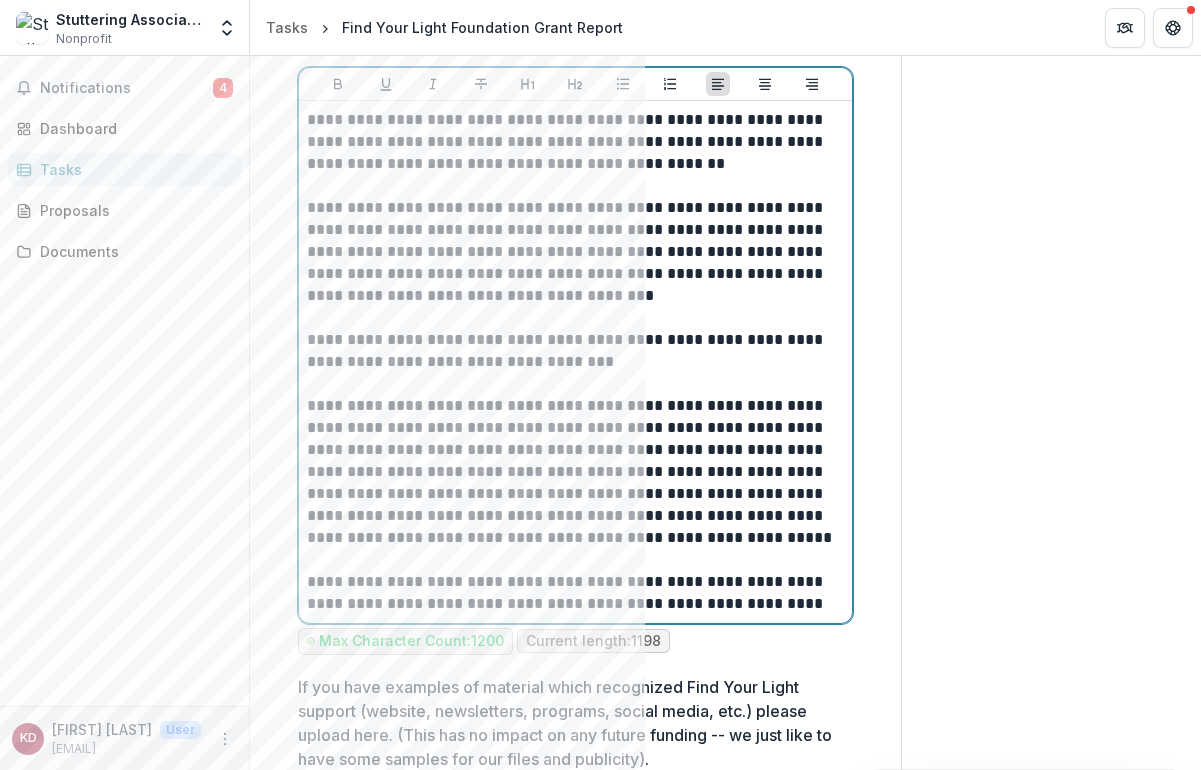 click on "**********" at bounding box center [572, 472] 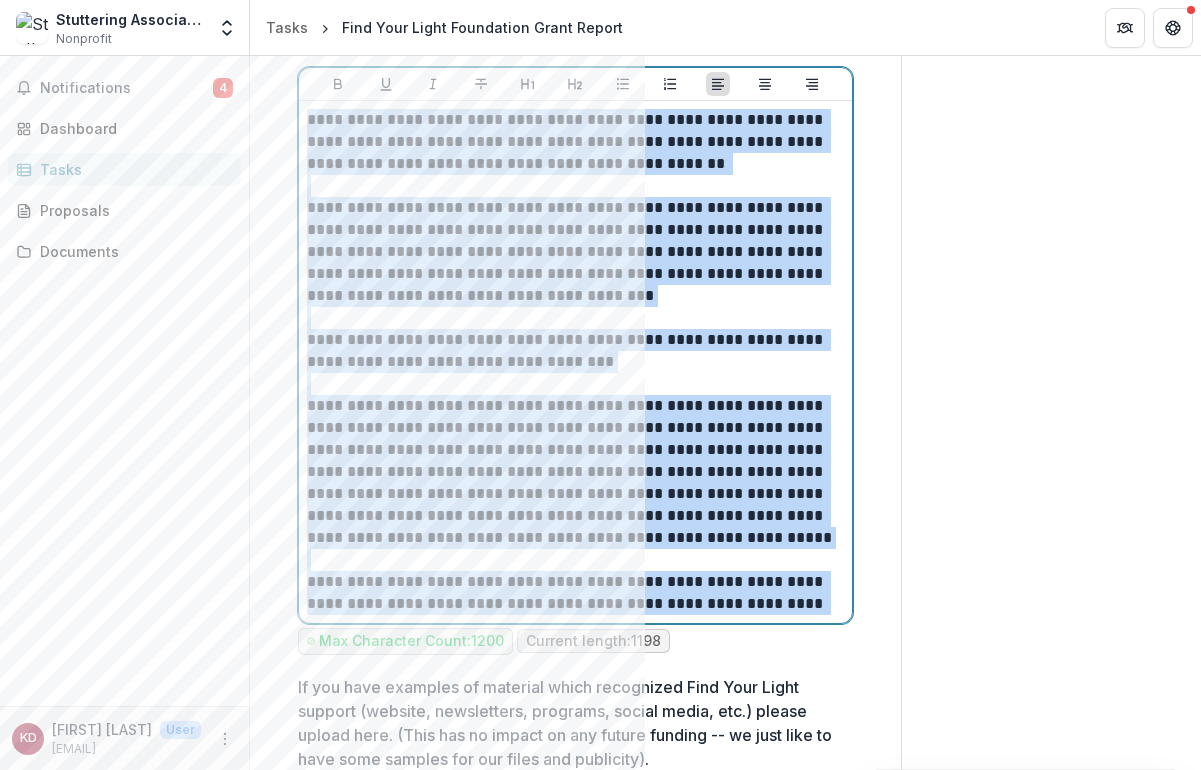 drag, startPoint x: 308, startPoint y: 119, endPoint x: 839, endPoint y: 608, distance: 721.8601 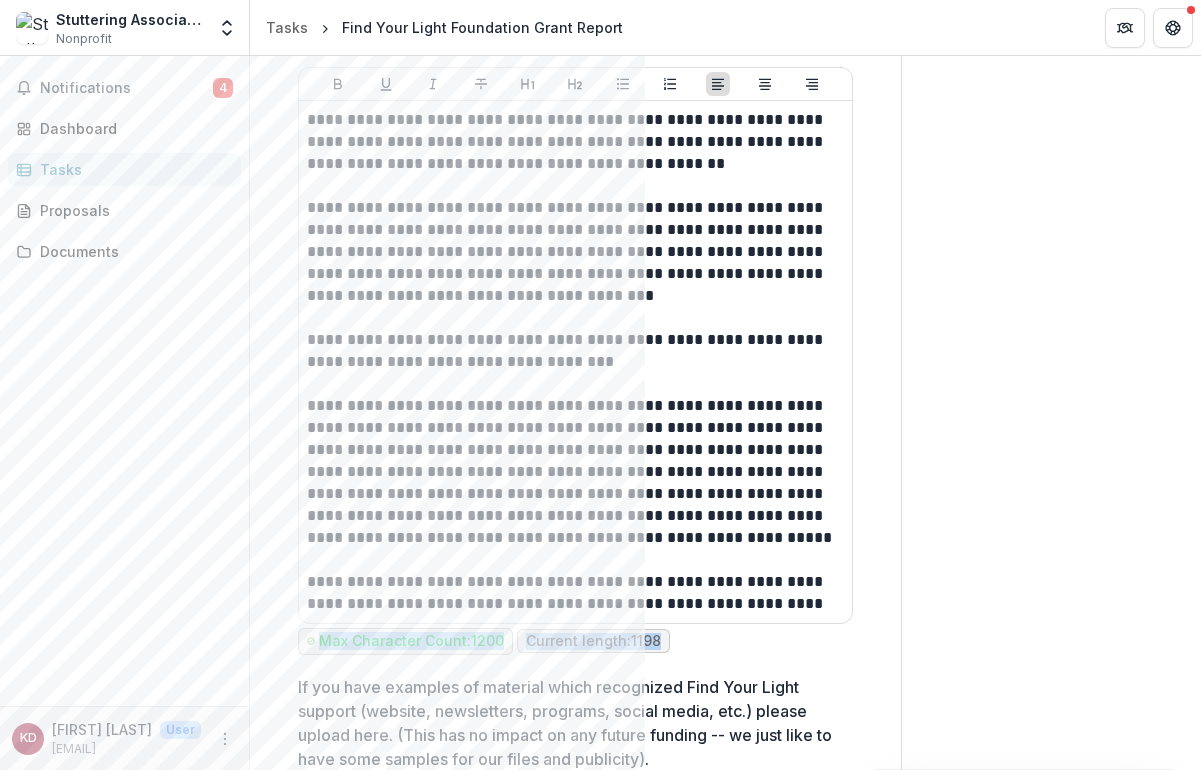 drag, startPoint x: 681, startPoint y: 646, endPoint x: 290, endPoint y: 642, distance: 391.02045 